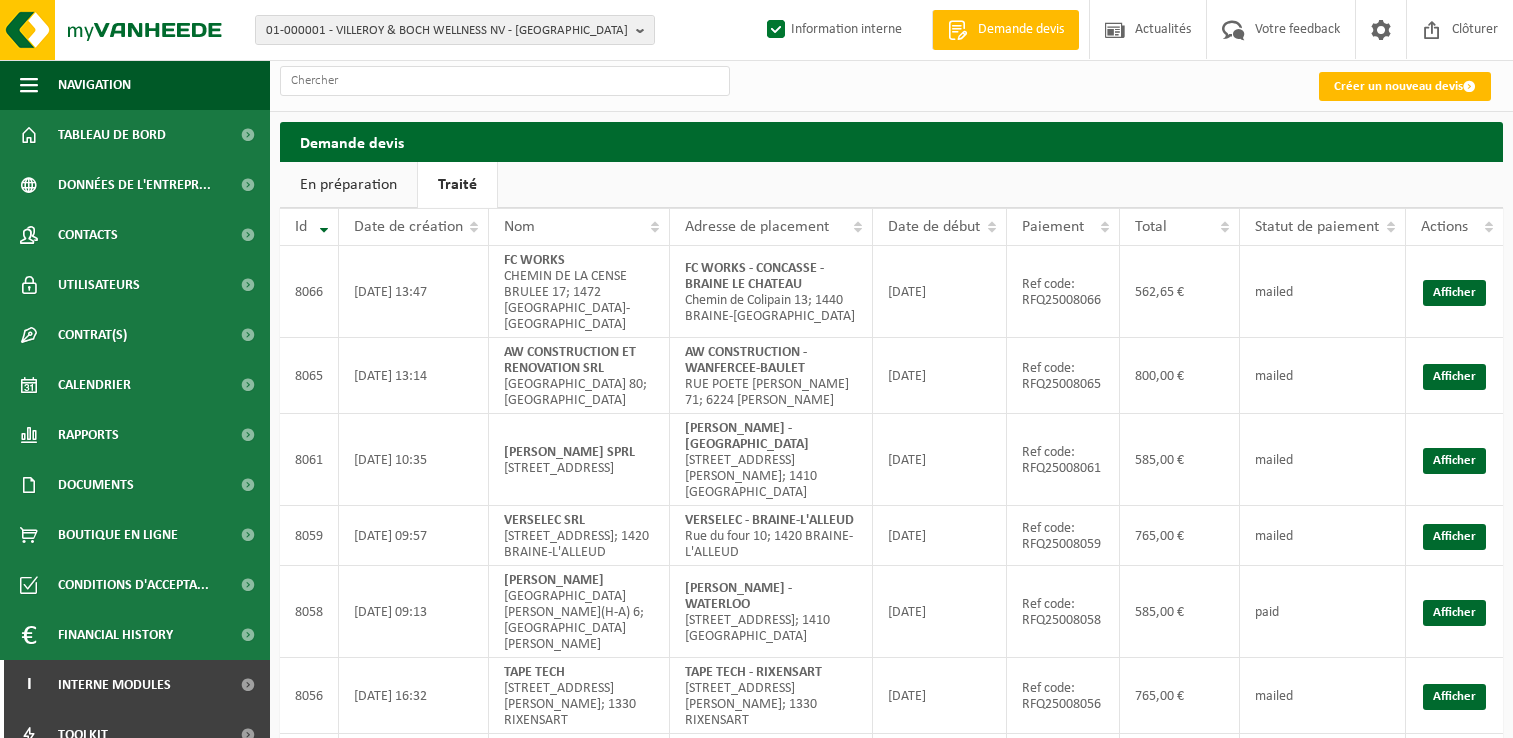 scroll, scrollTop: 0, scrollLeft: 0, axis: both 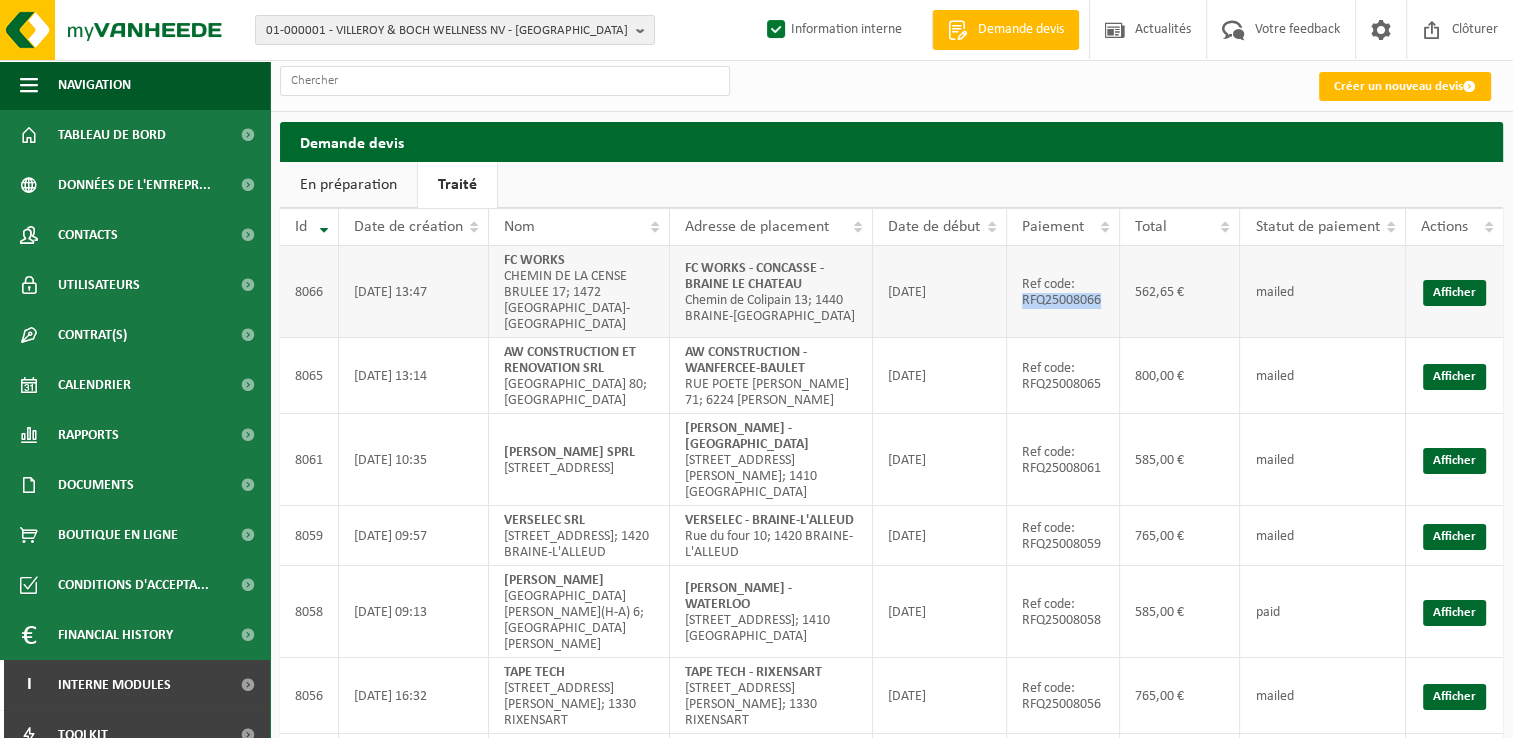 drag, startPoint x: 1104, startPoint y: 294, endPoint x: 1008, endPoint y: 292, distance: 96.02083 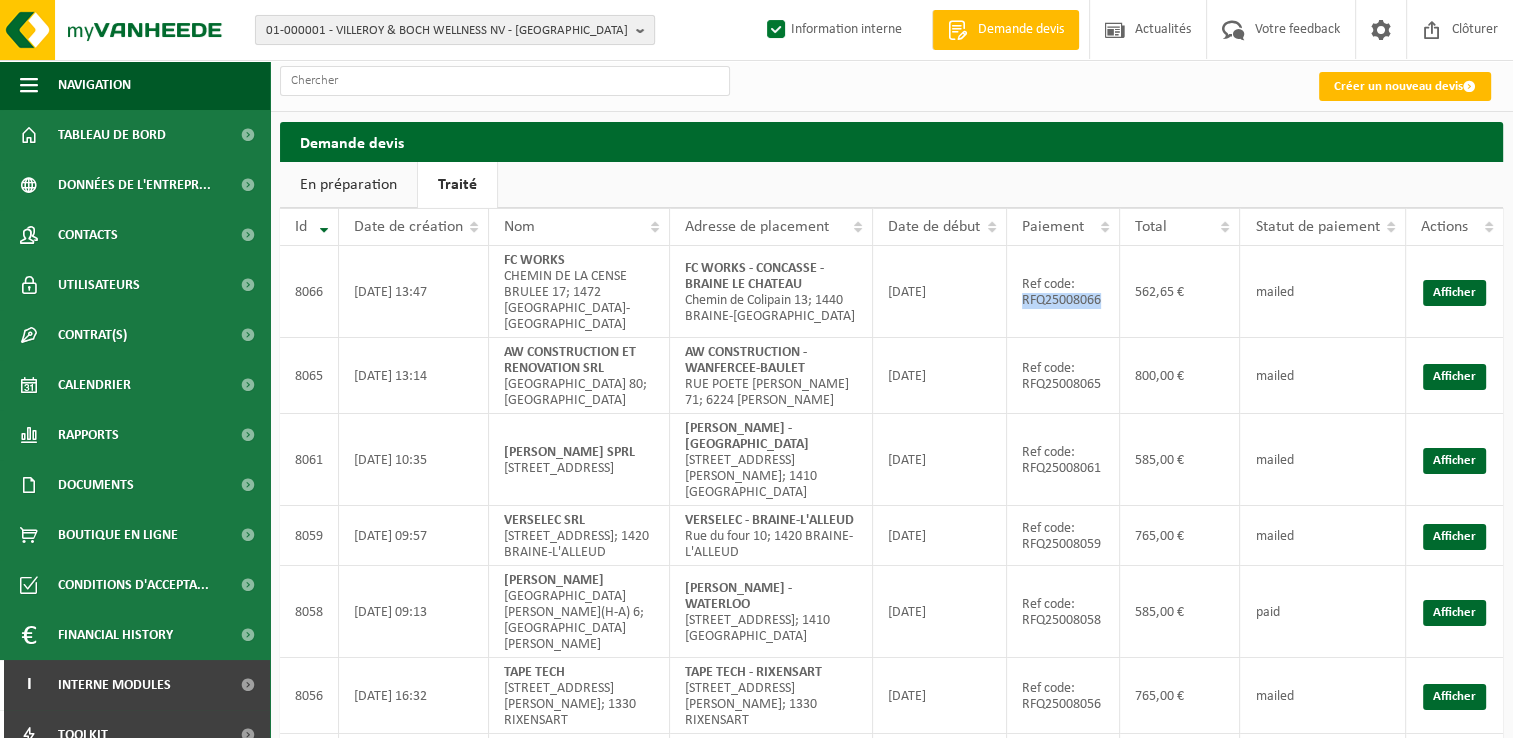 click on "01-000001 - VILLEROY & BOCH WELLNESS NV - ROESELARE" at bounding box center [447, 31] 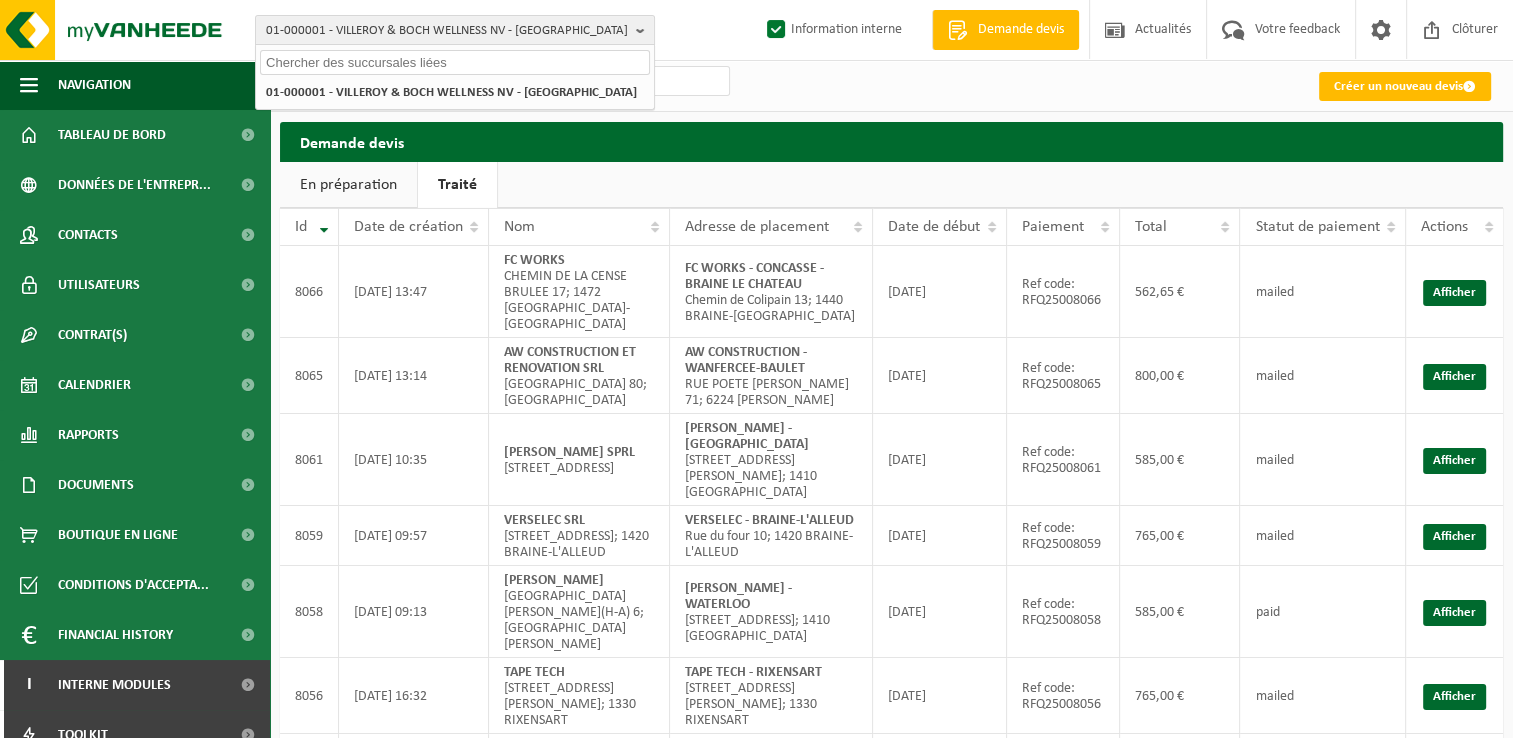 click at bounding box center (455, 62) 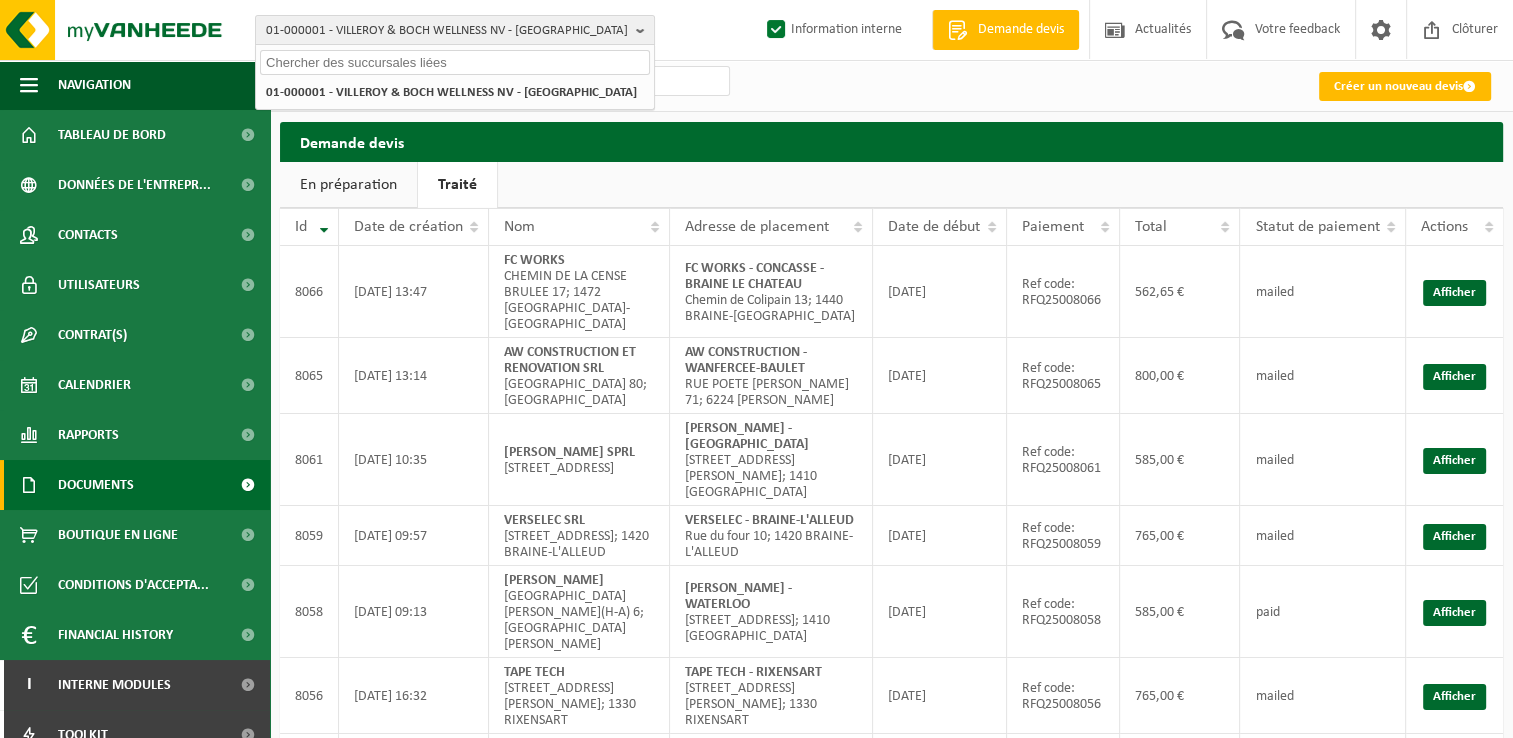 click on "Documents" at bounding box center (135, 485) 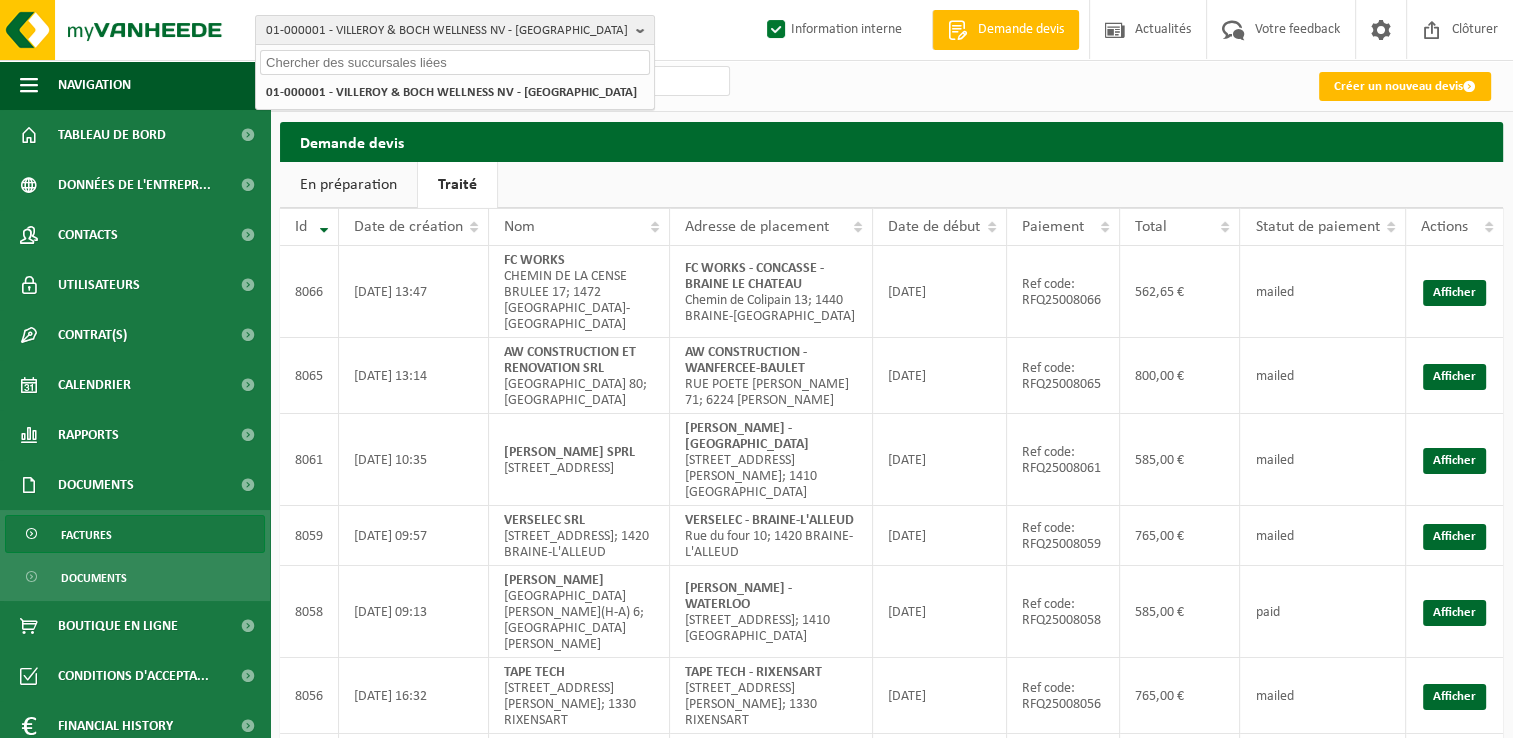 click on "Factures" at bounding box center [86, 535] 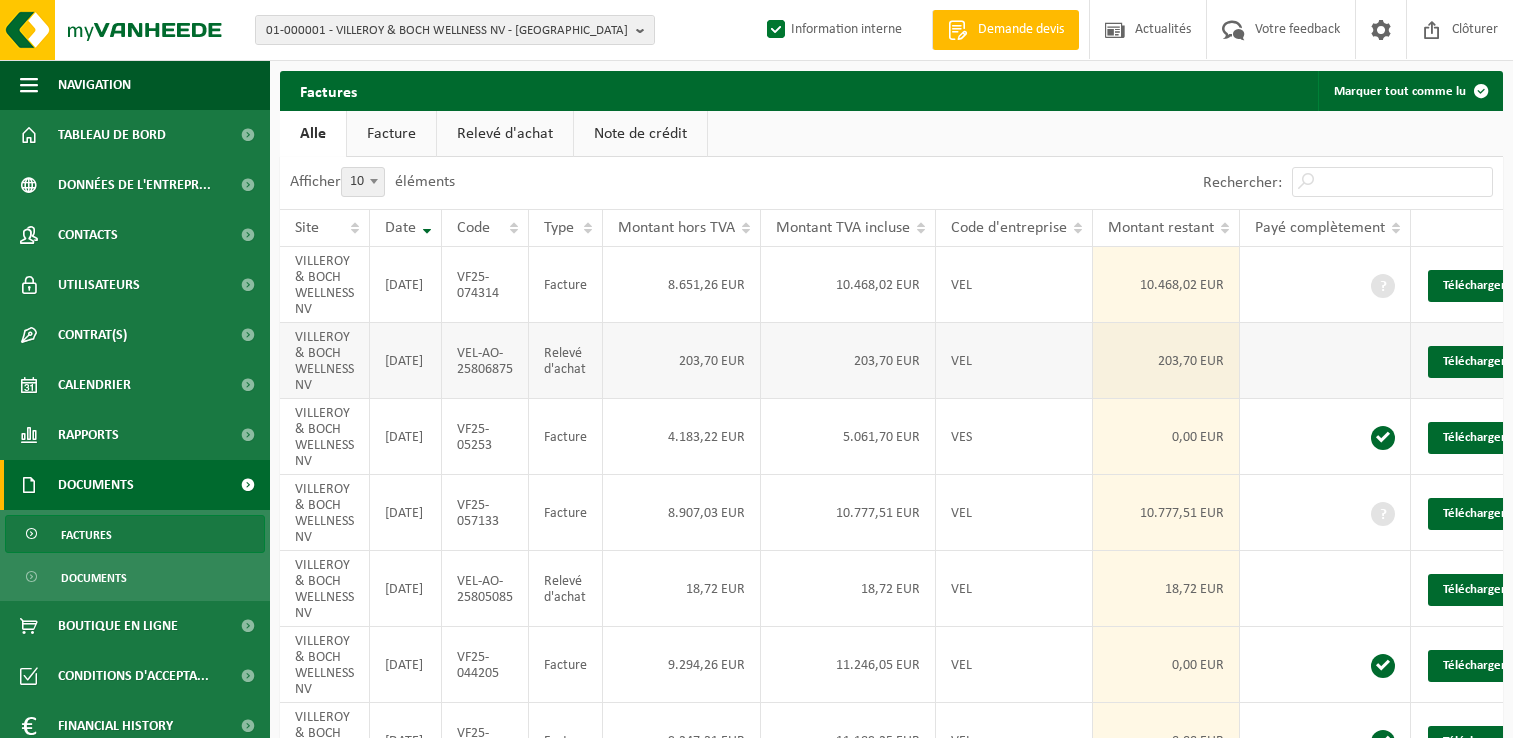 scroll, scrollTop: 0, scrollLeft: 0, axis: both 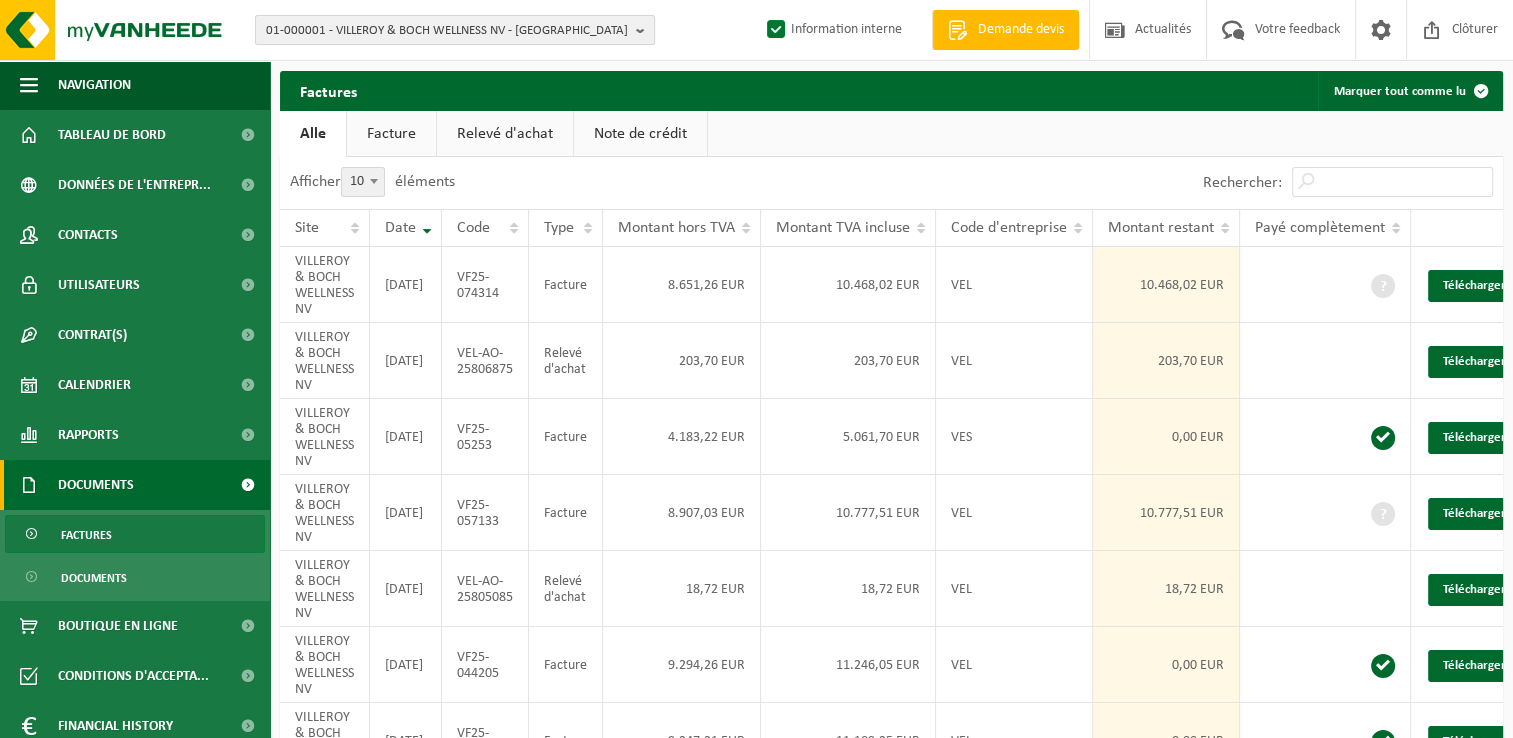 click on "01-000001 - VILLEROY & BOCH WELLNESS NV - ROESELARE" at bounding box center (447, 31) 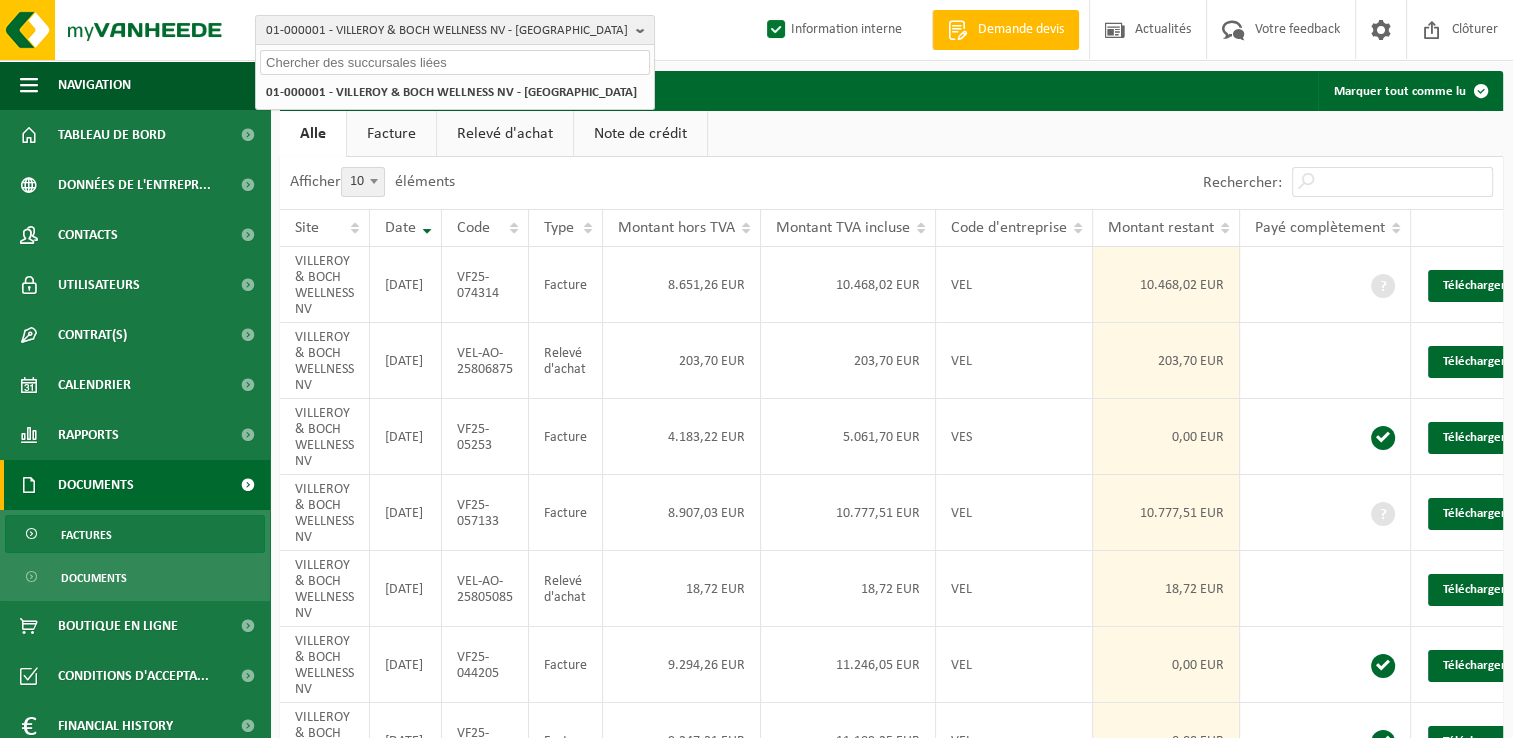 click at bounding box center (455, 62) 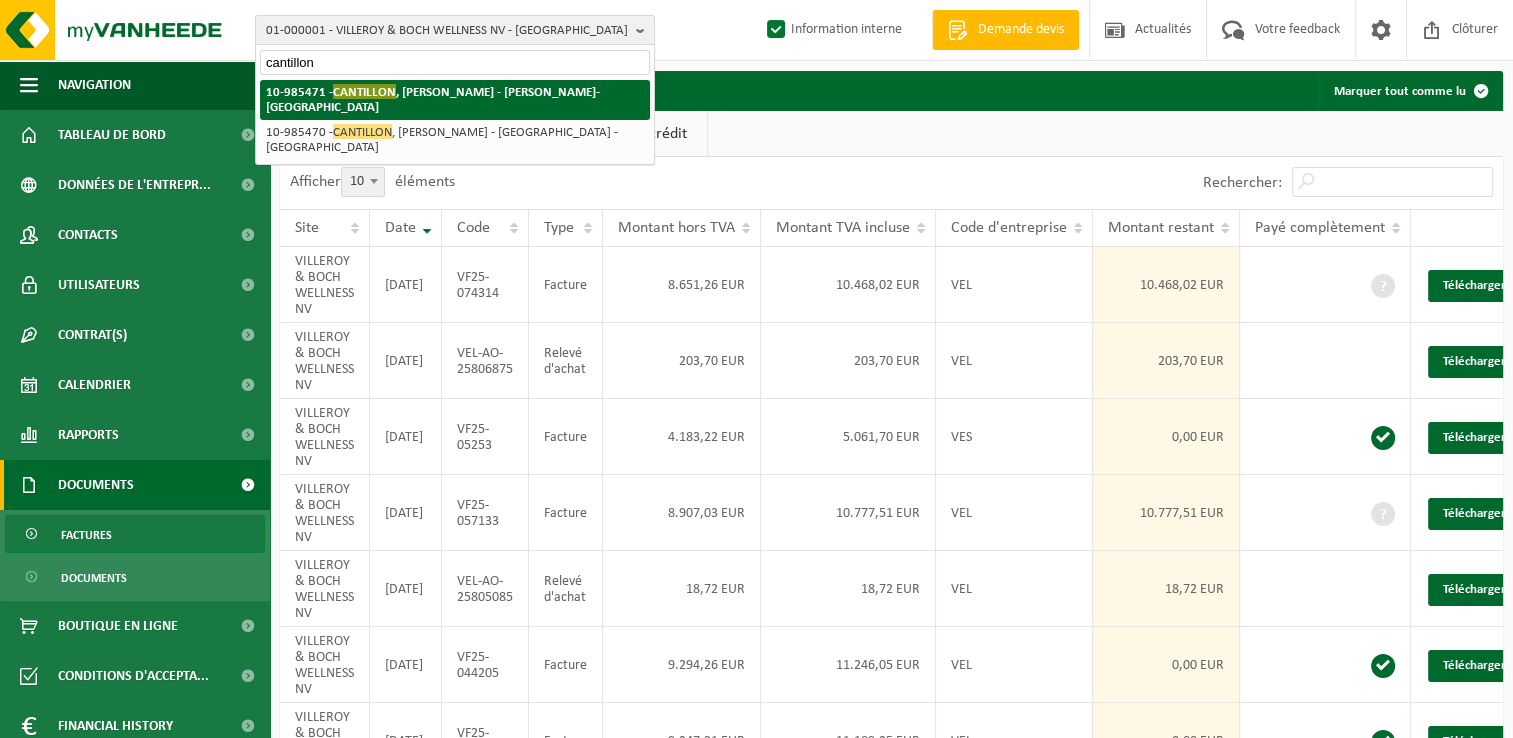 type on "cantillon" 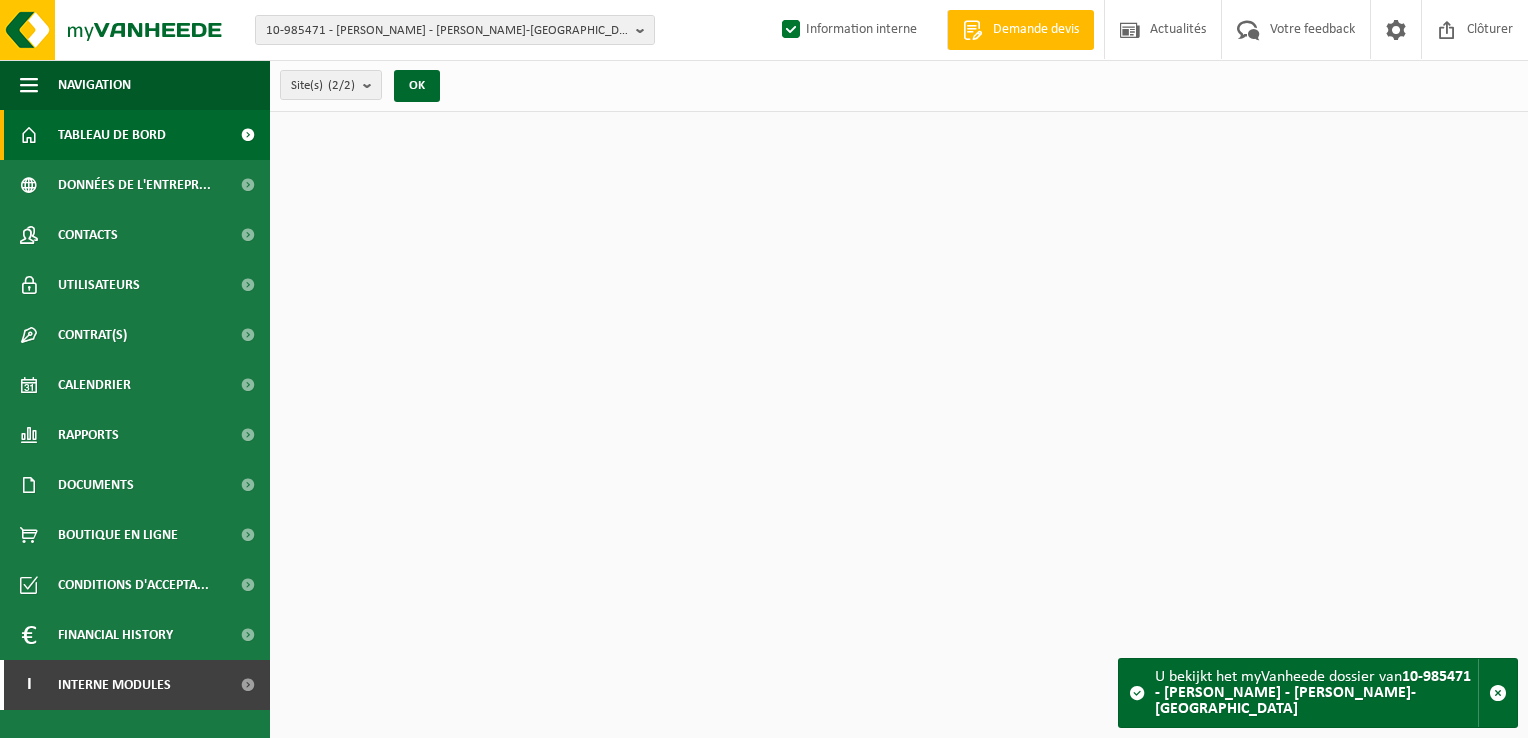 scroll, scrollTop: 0, scrollLeft: 0, axis: both 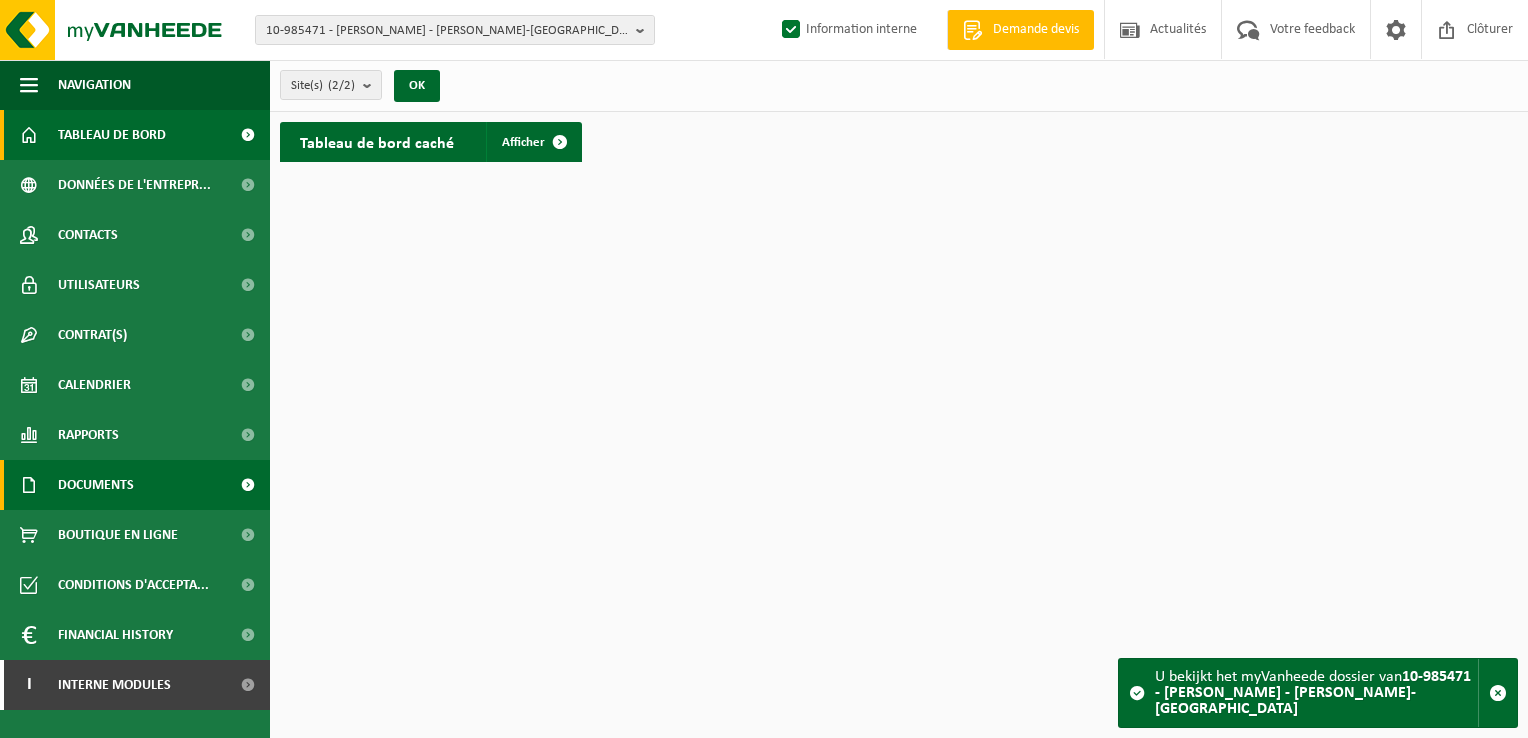 click on "Documents" at bounding box center [135, 485] 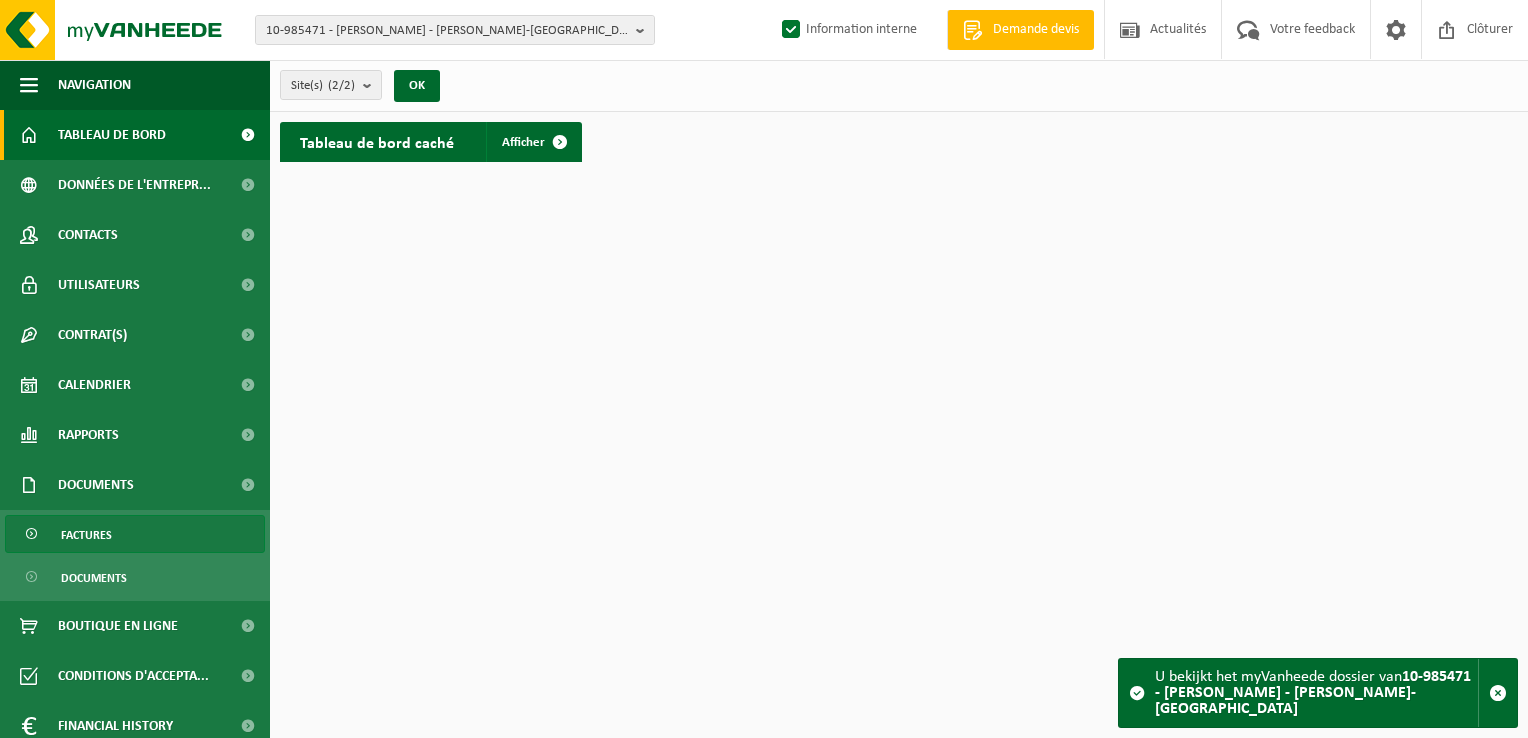 click on "Factures" at bounding box center [86, 535] 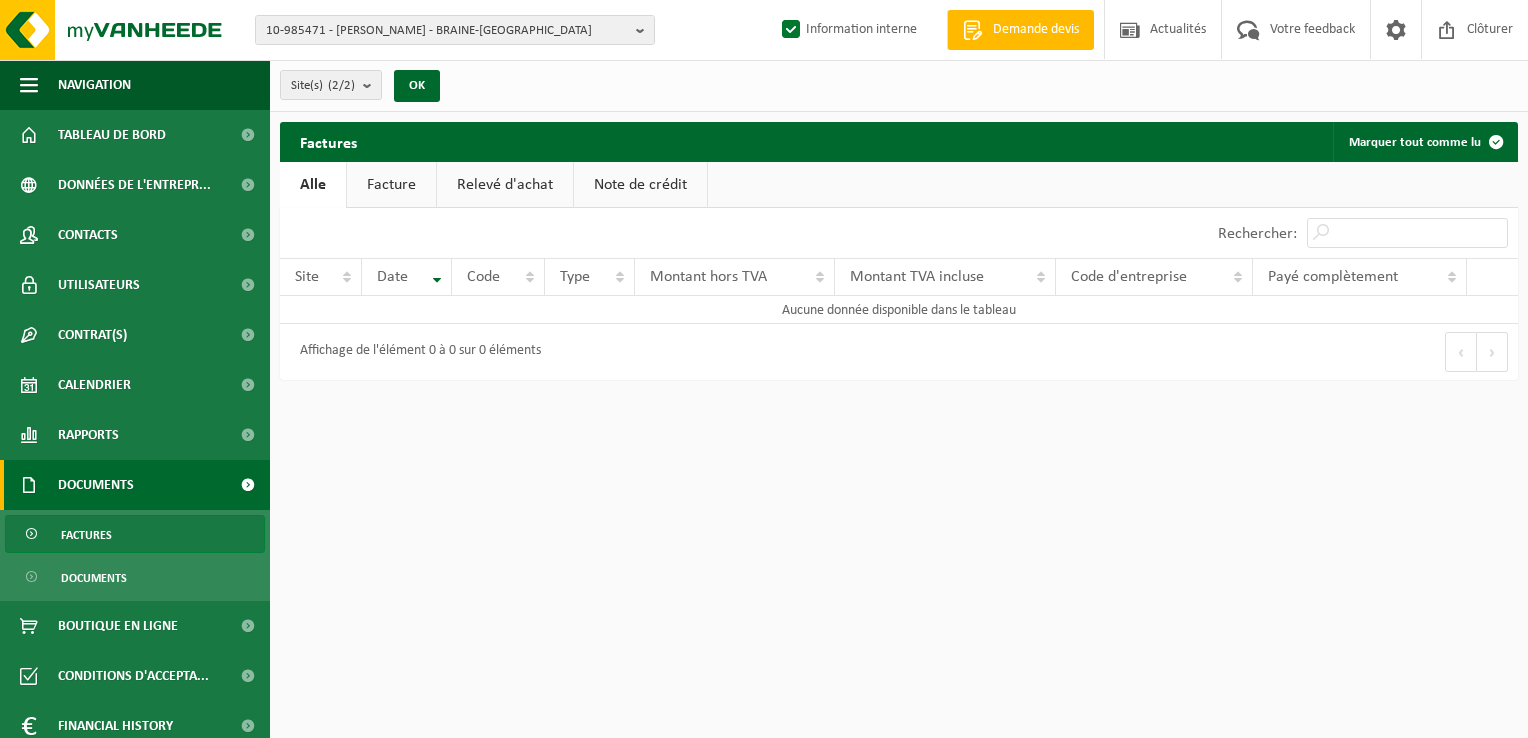 scroll, scrollTop: 0, scrollLeft: 0, axis: both 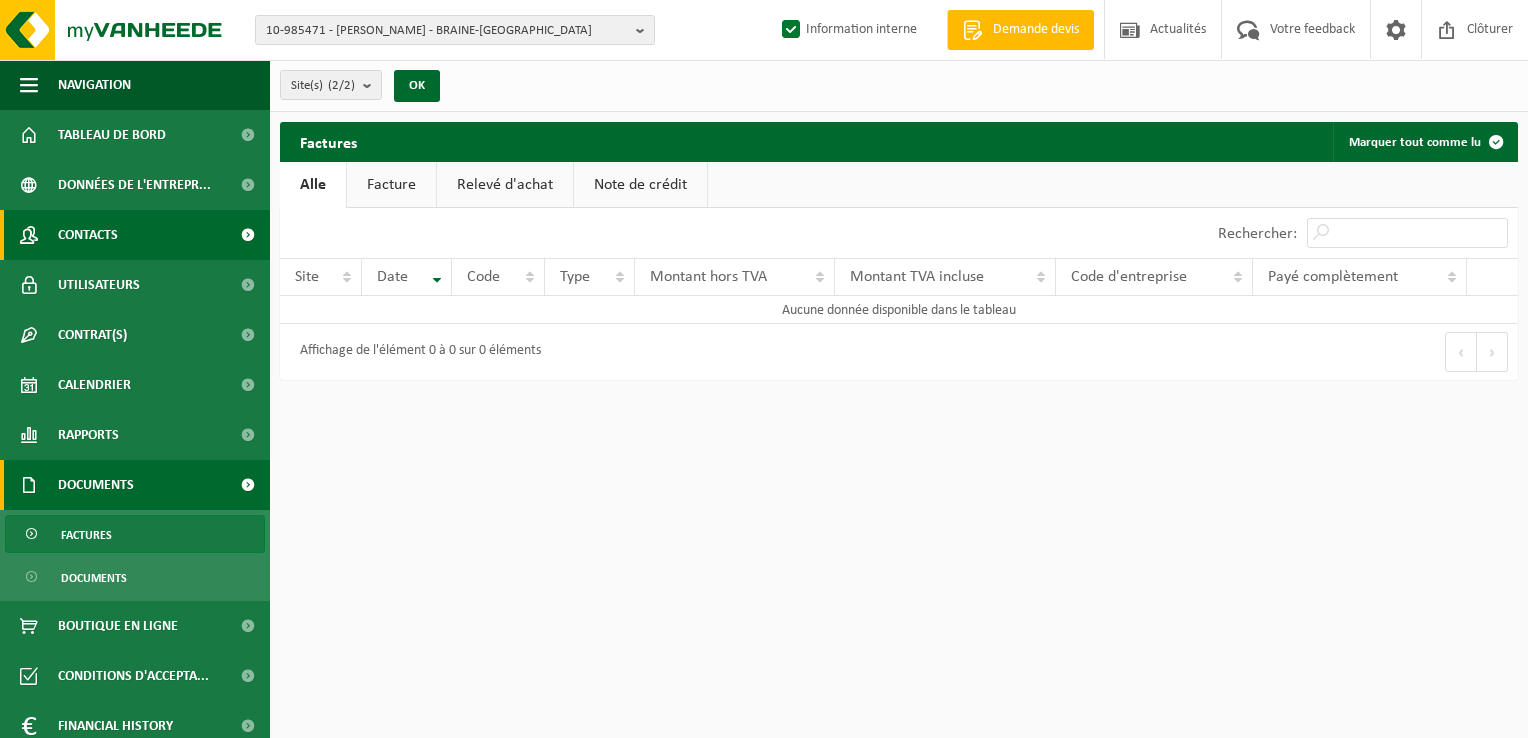 click on "Contacts" at bounding box center (88, 235) 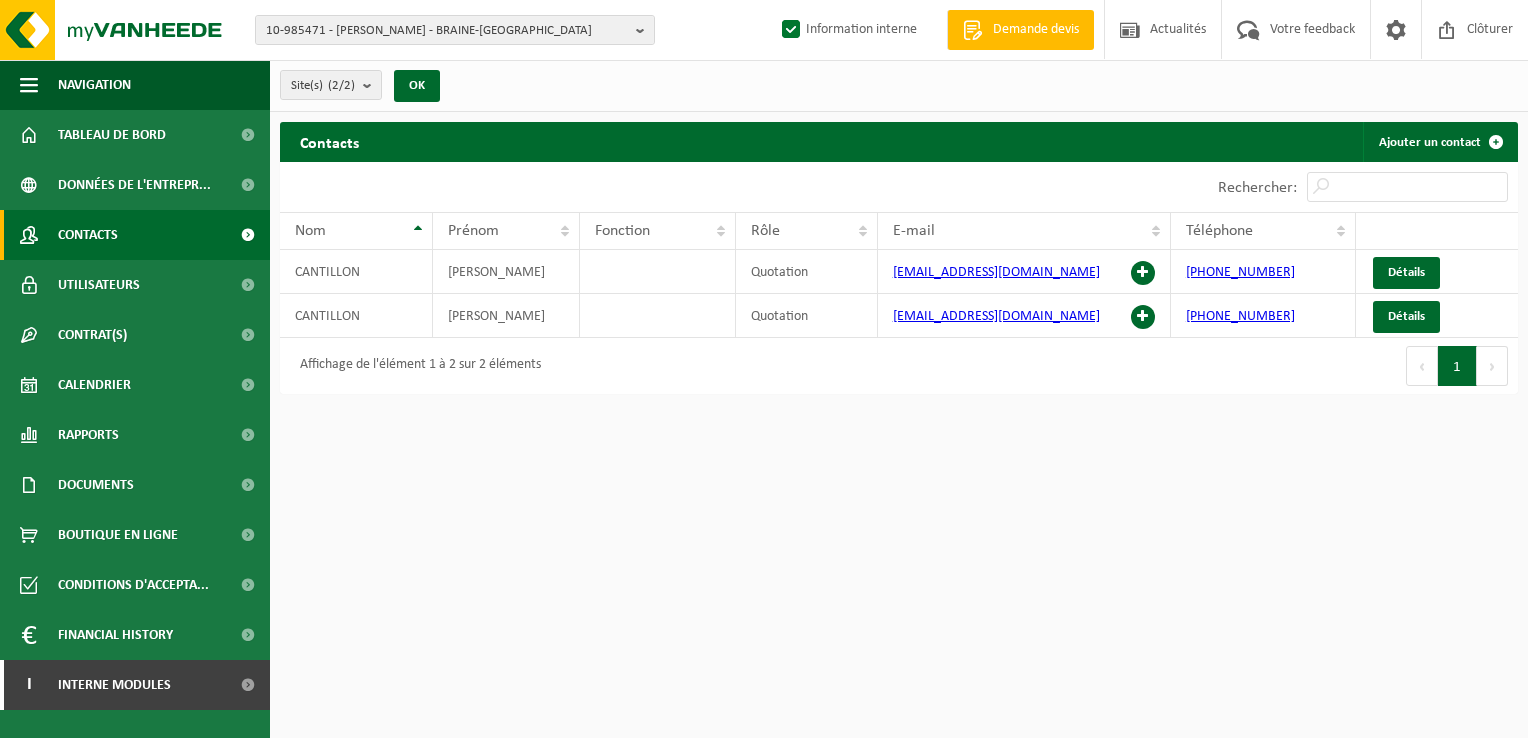 scroll, scrollTop: 0, scrollLeft: 0, axis: both 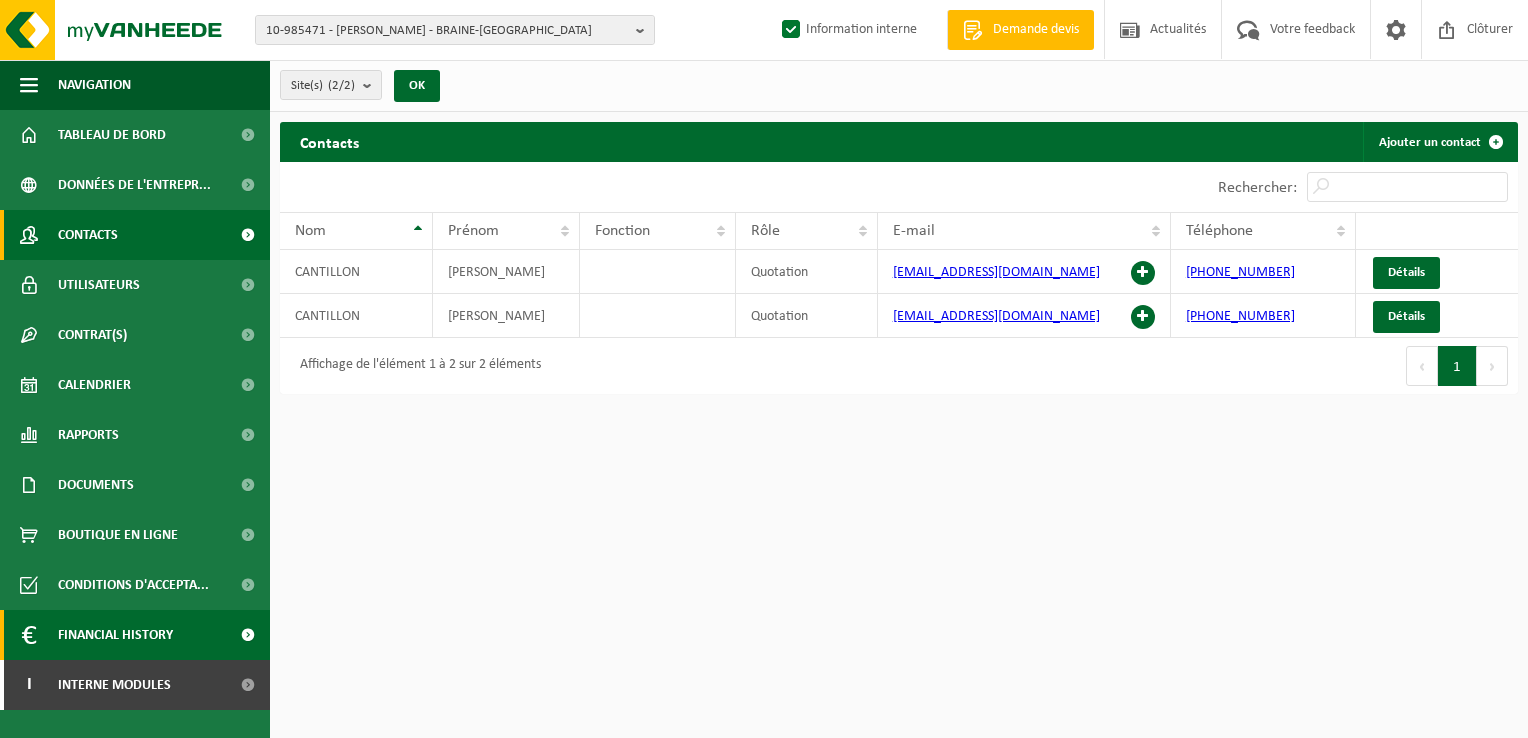 drag, startPoint x: 232, startPoint y: 678, endPoint x: 204, endPoint y: 630, distance: 55.569775 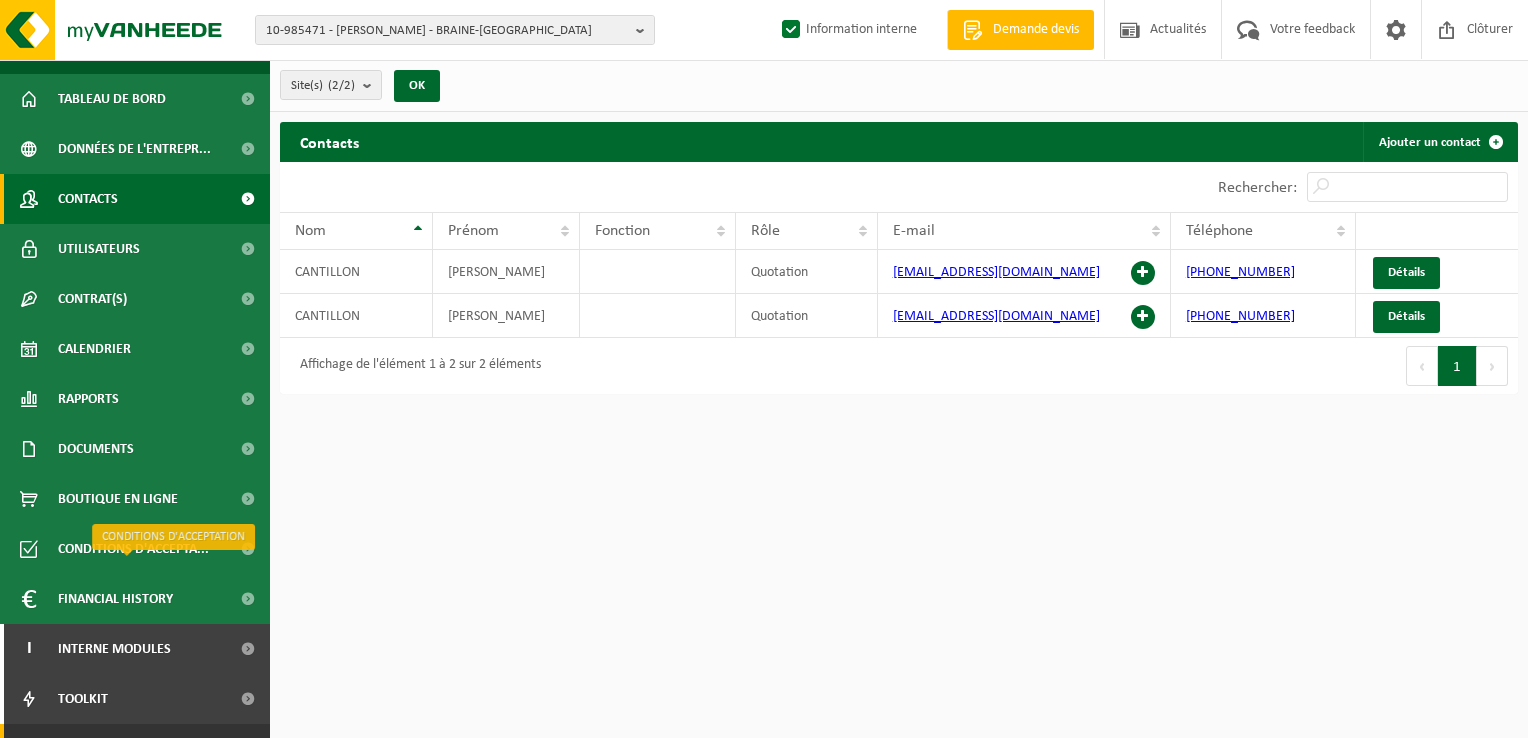 scroll, scrollTop: 72, scrollLeft: 0, axis: vertical 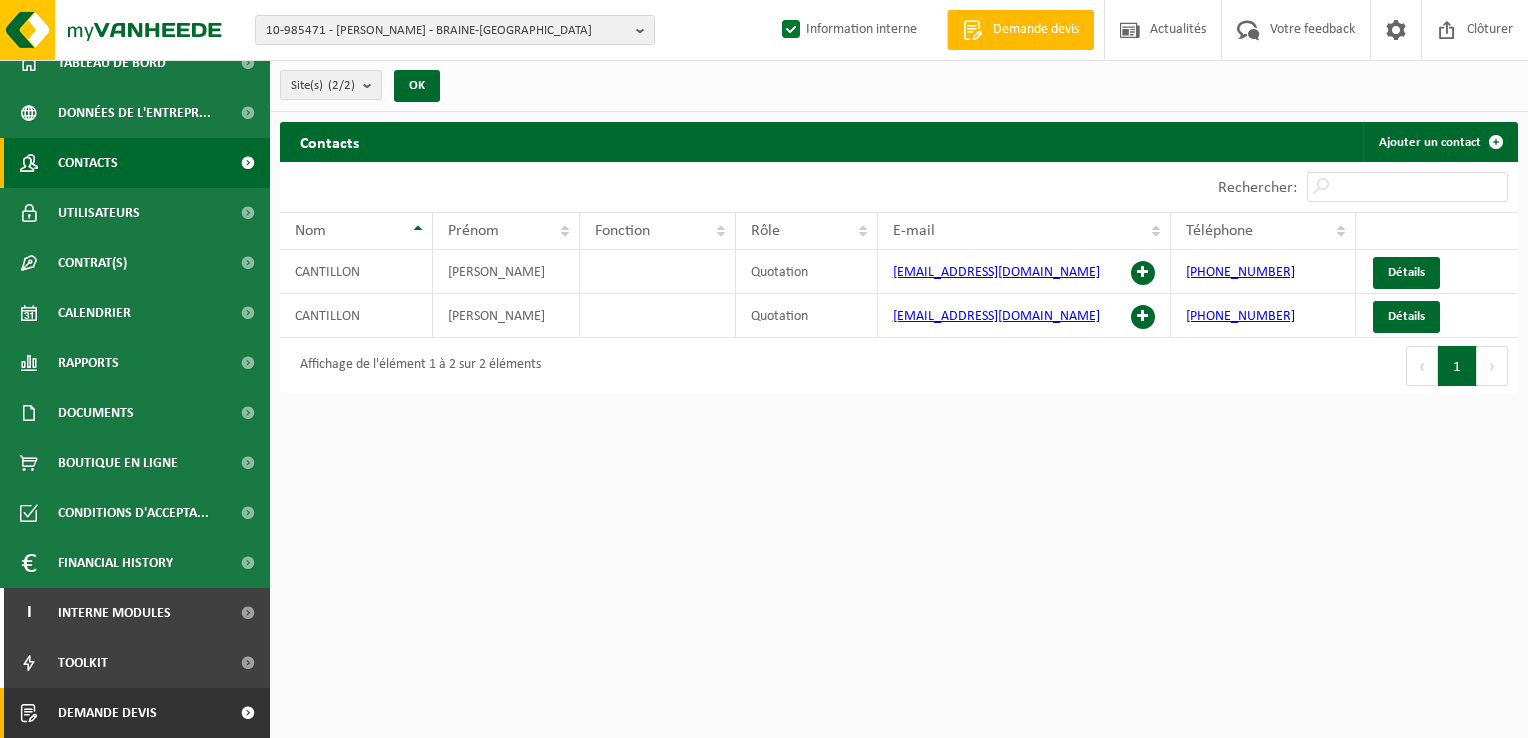click at bounding box center [247, 713] 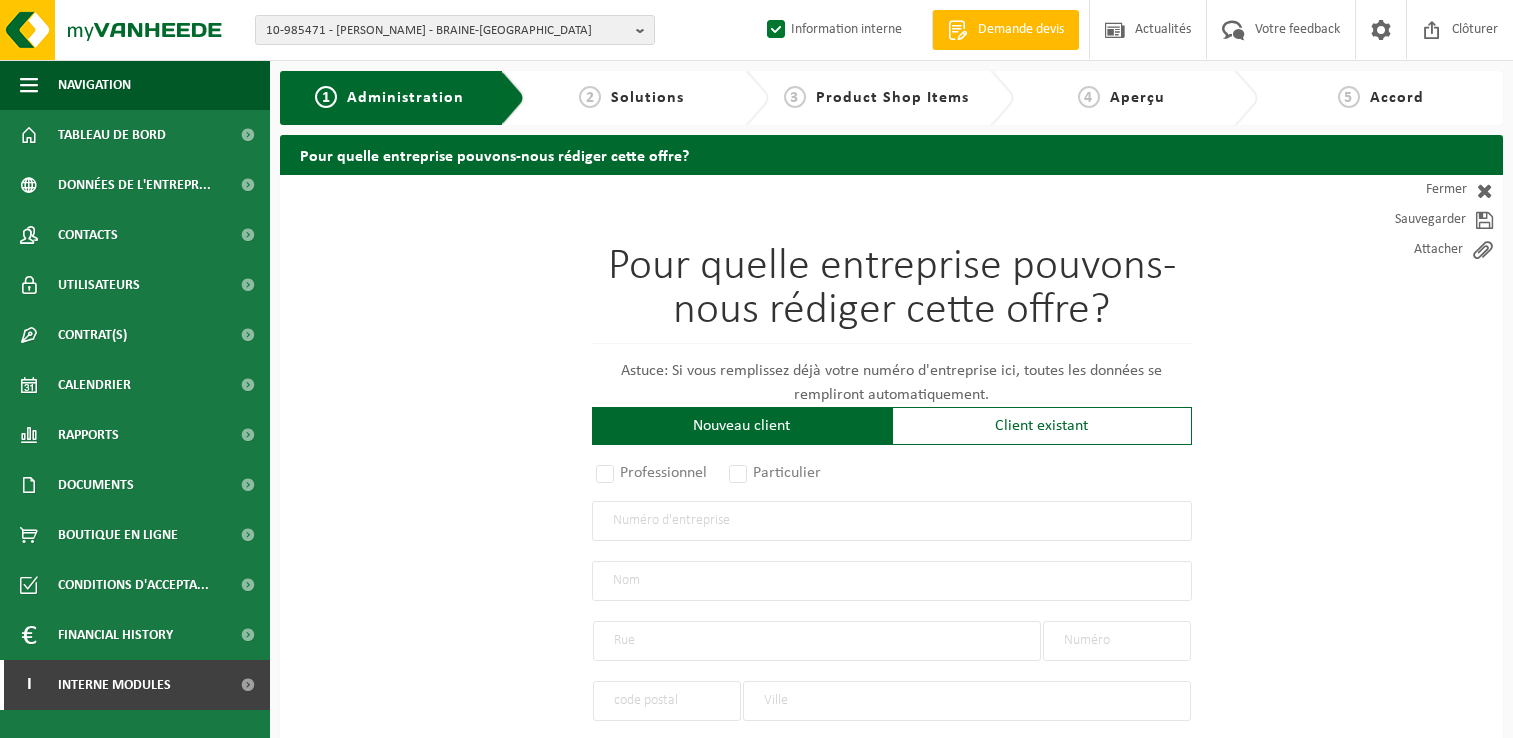 scroll, scrollTop: 0, scrollLeft: 0, axis: both 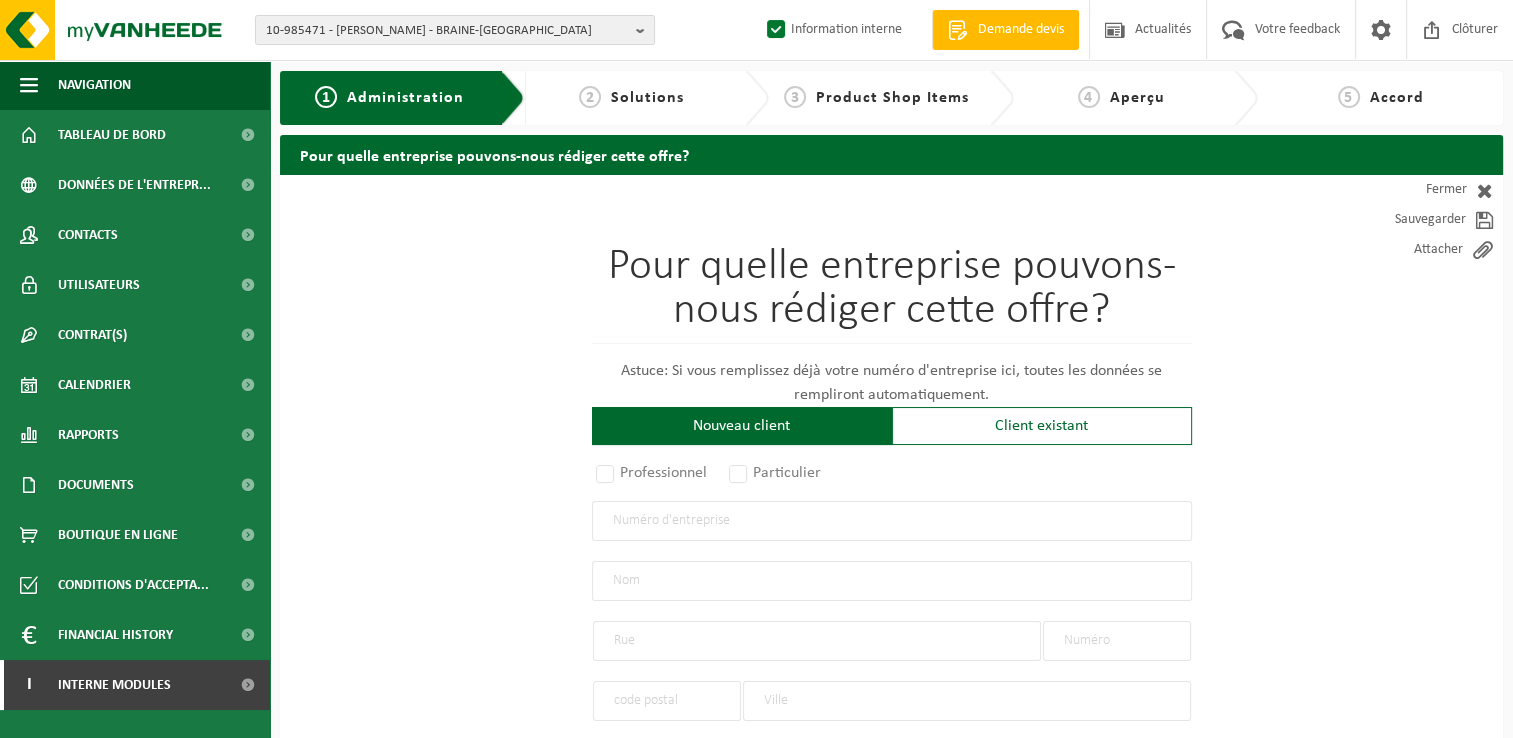 click at bounding box center [892, 521] 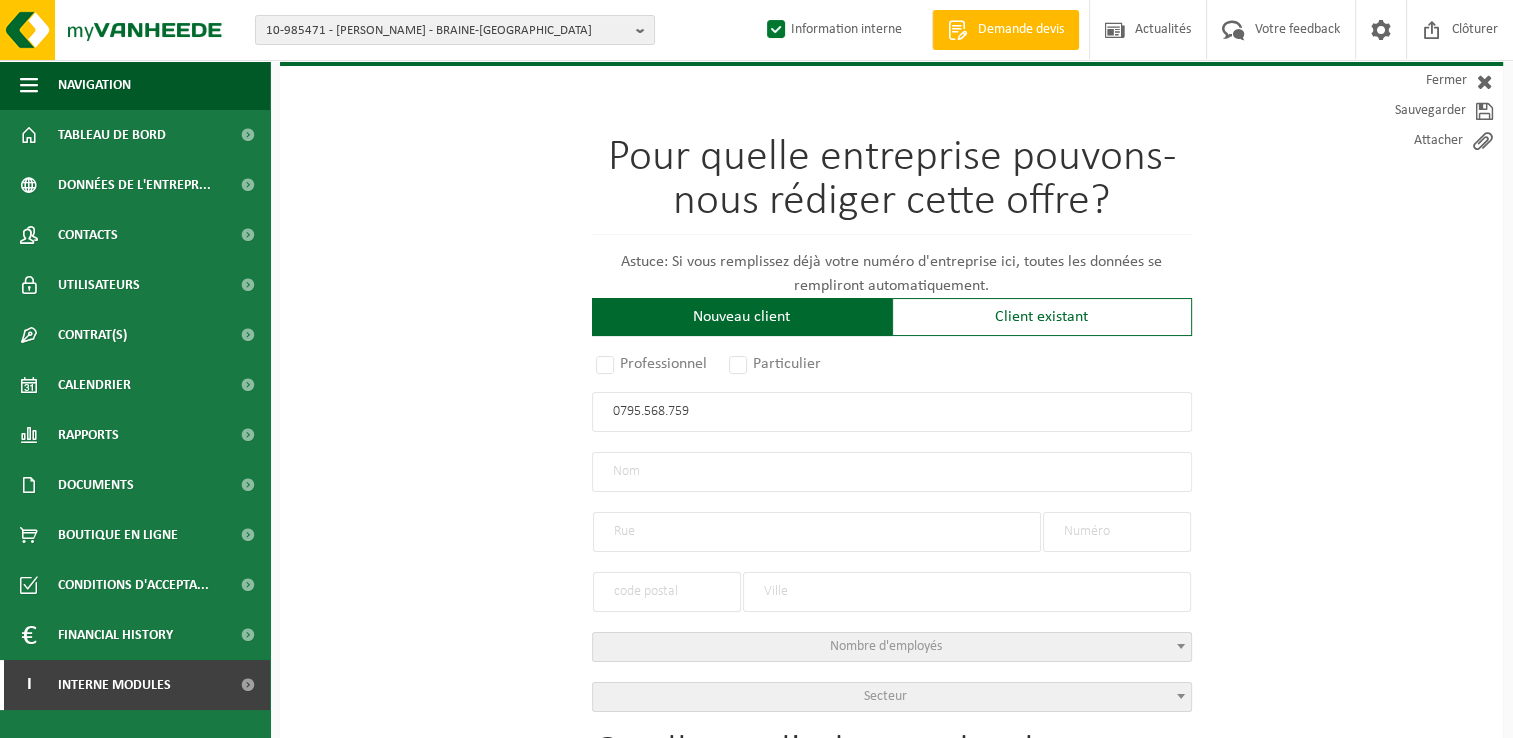 scroll, scrollTop: 300, scrollLeft: 0, axis: vertical 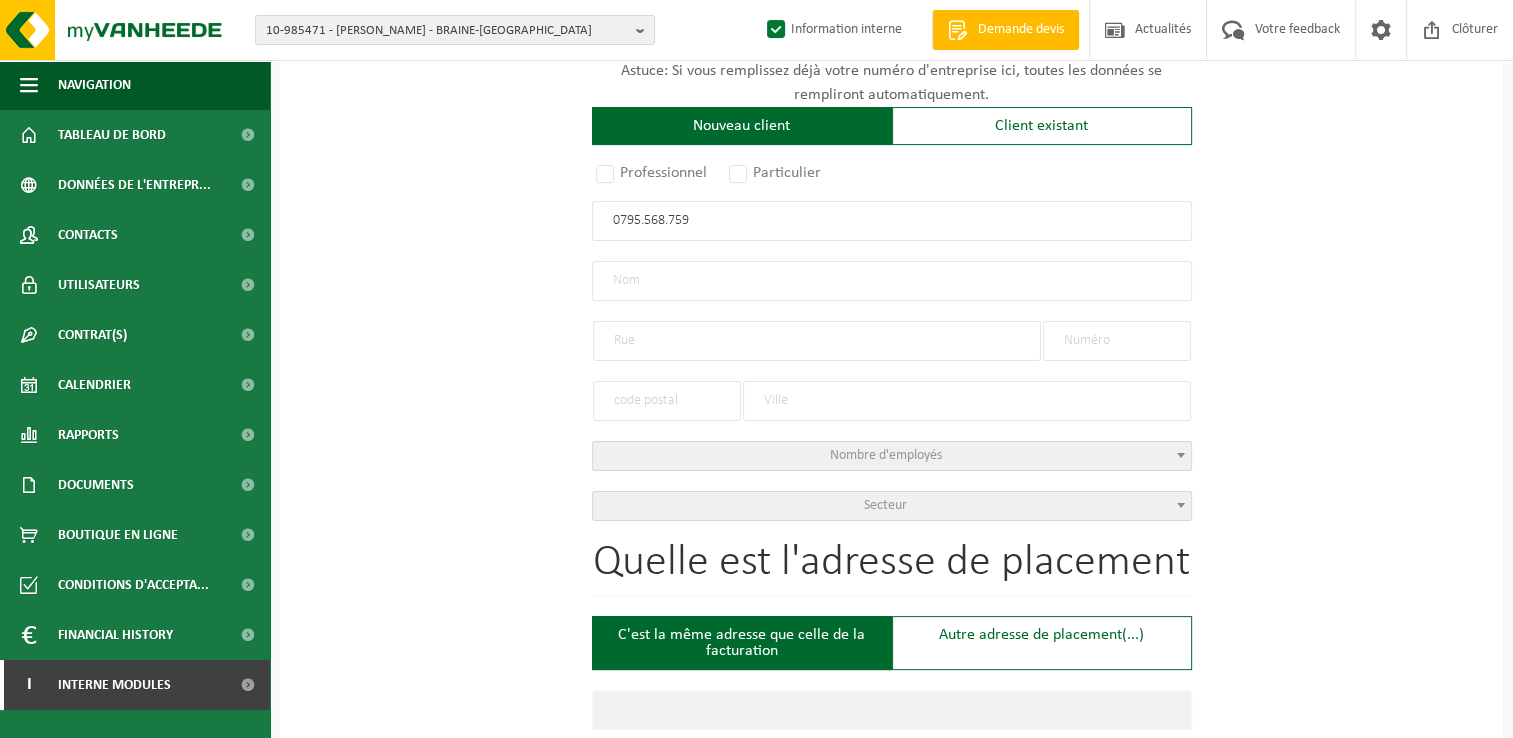 radio on "false" 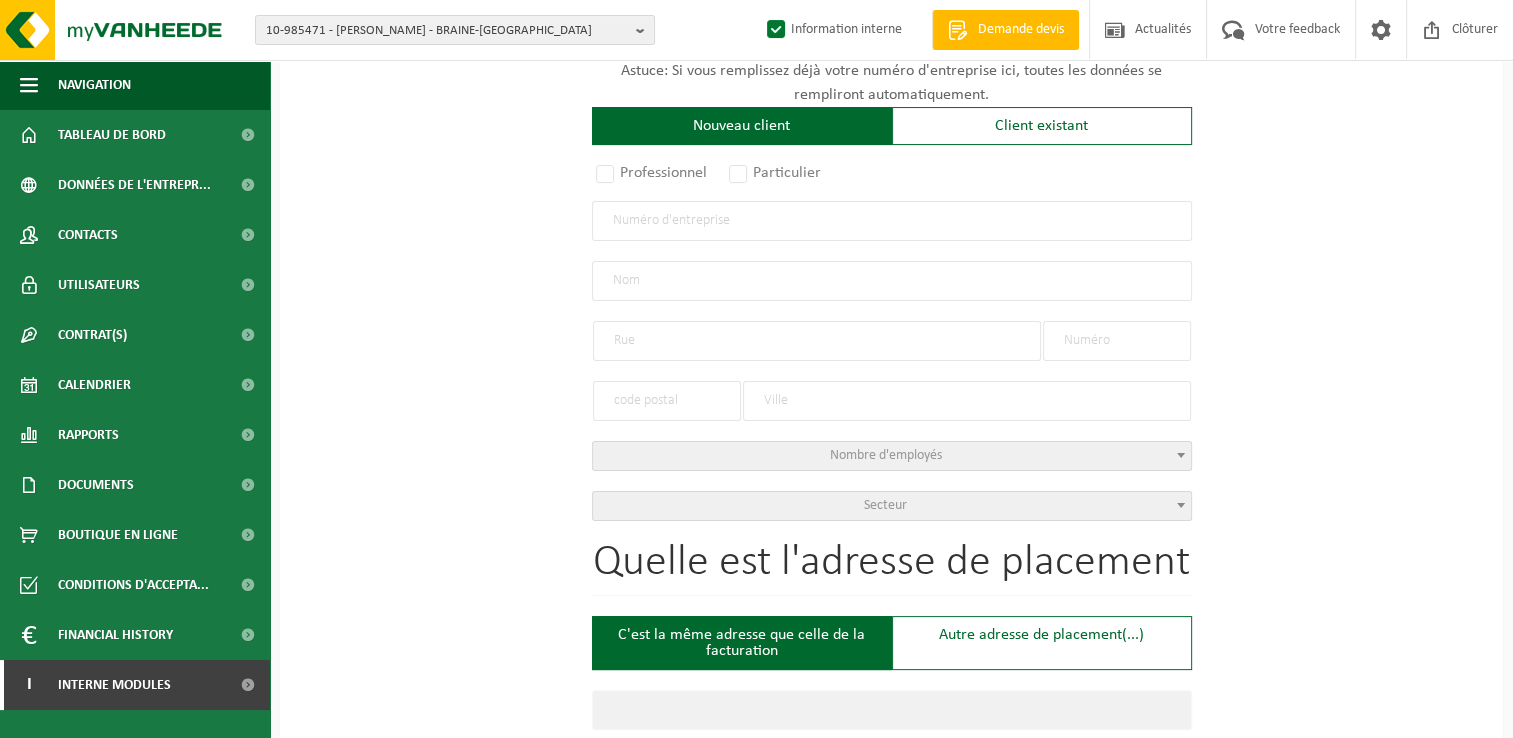 type 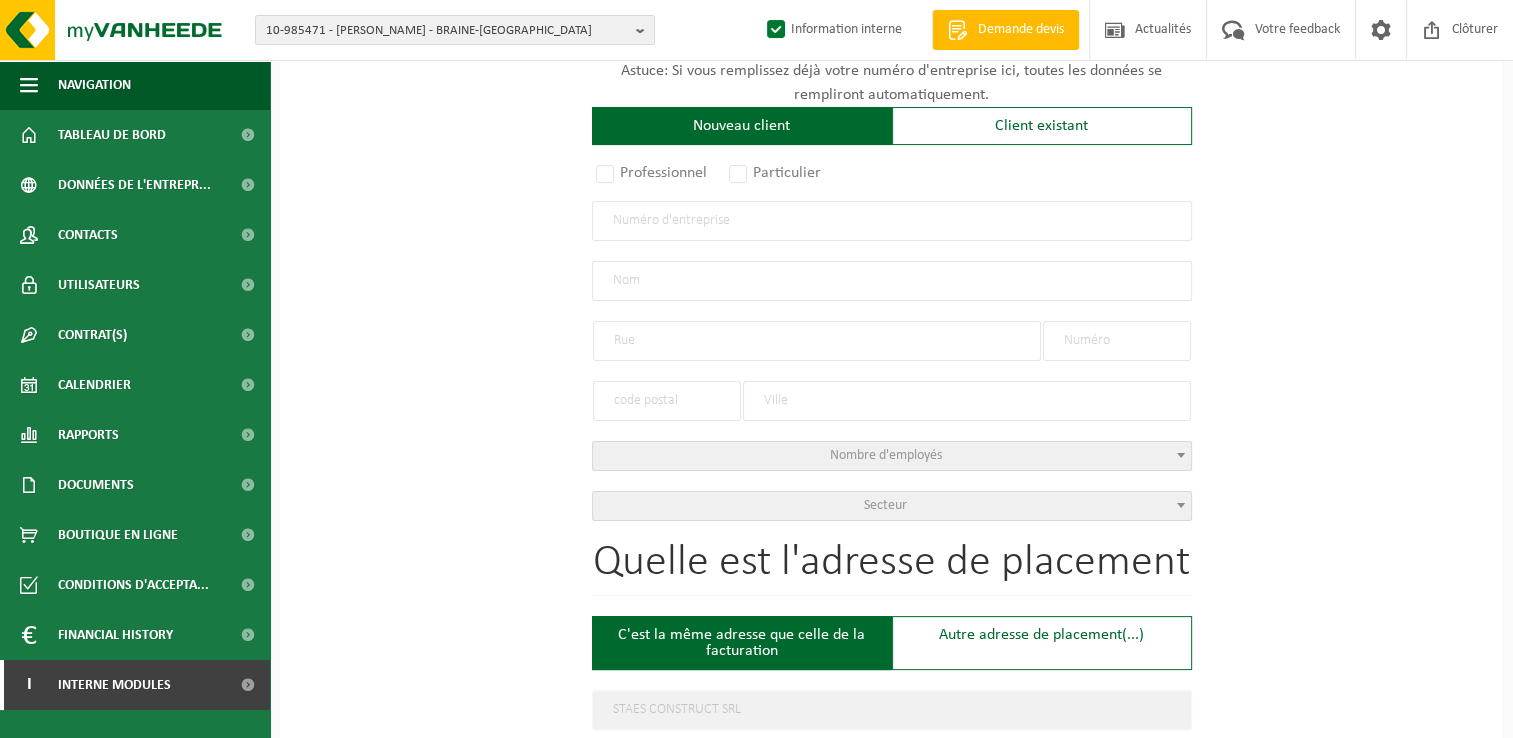 radio on "true" 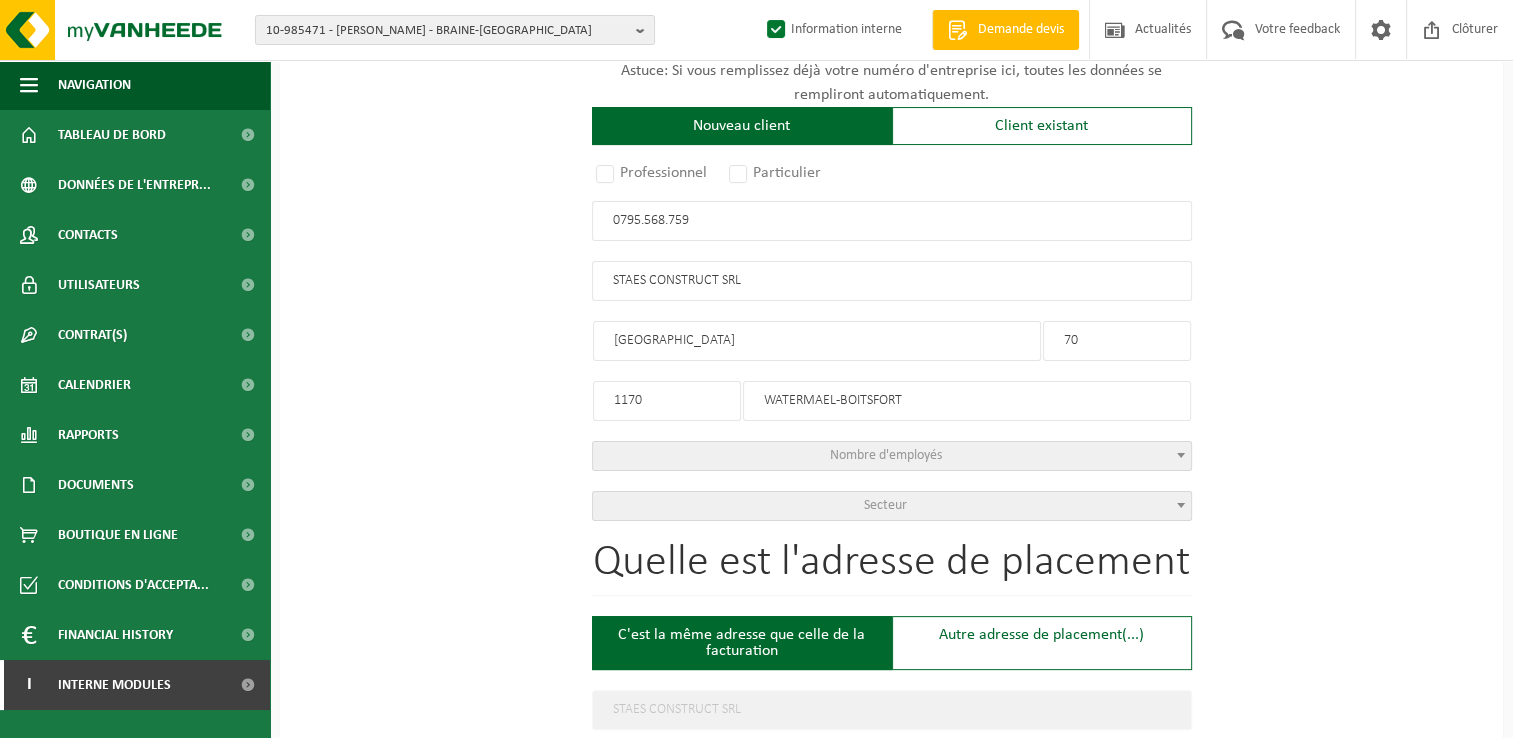 select on "11" 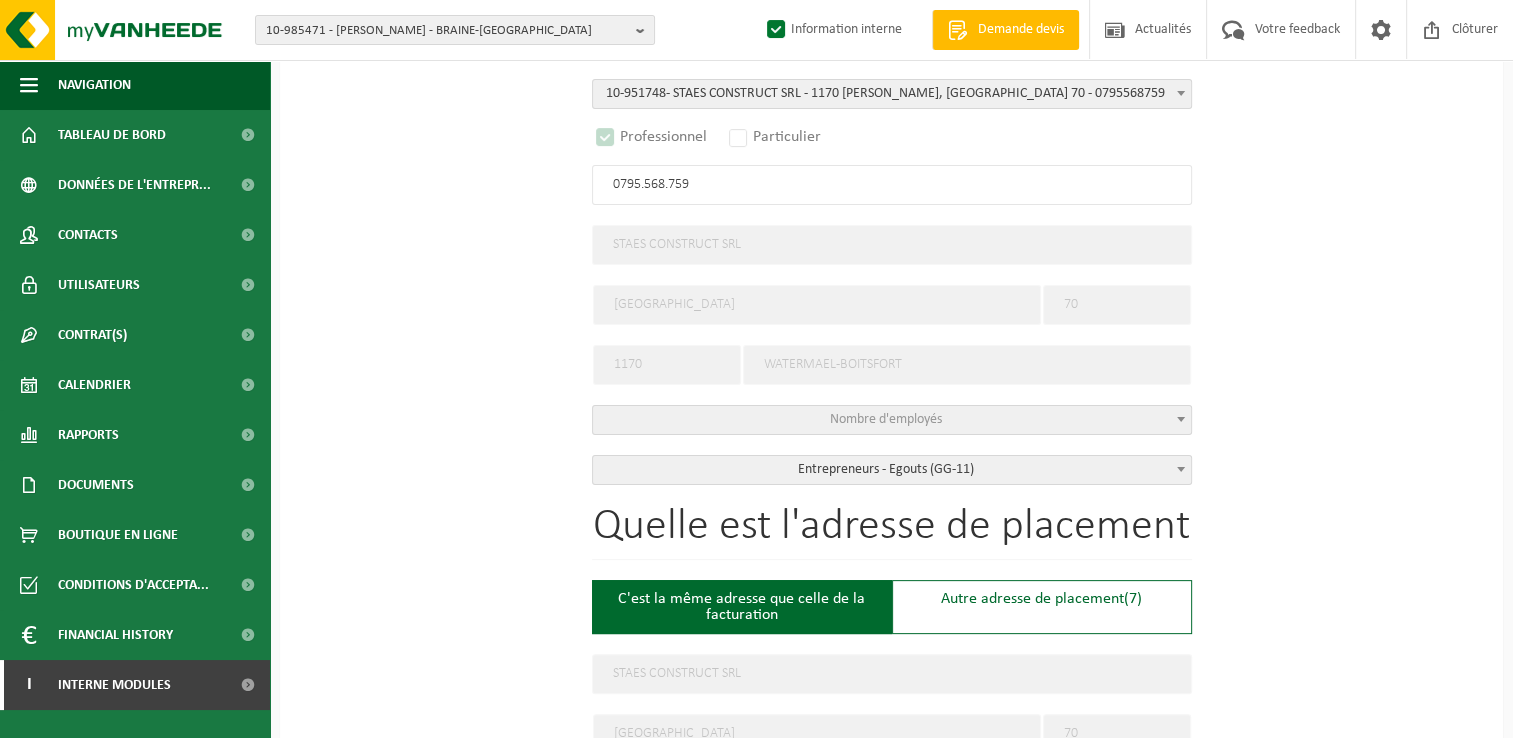 scroll, scrollTop: 500, scrollLeft: 0, axis: vertical 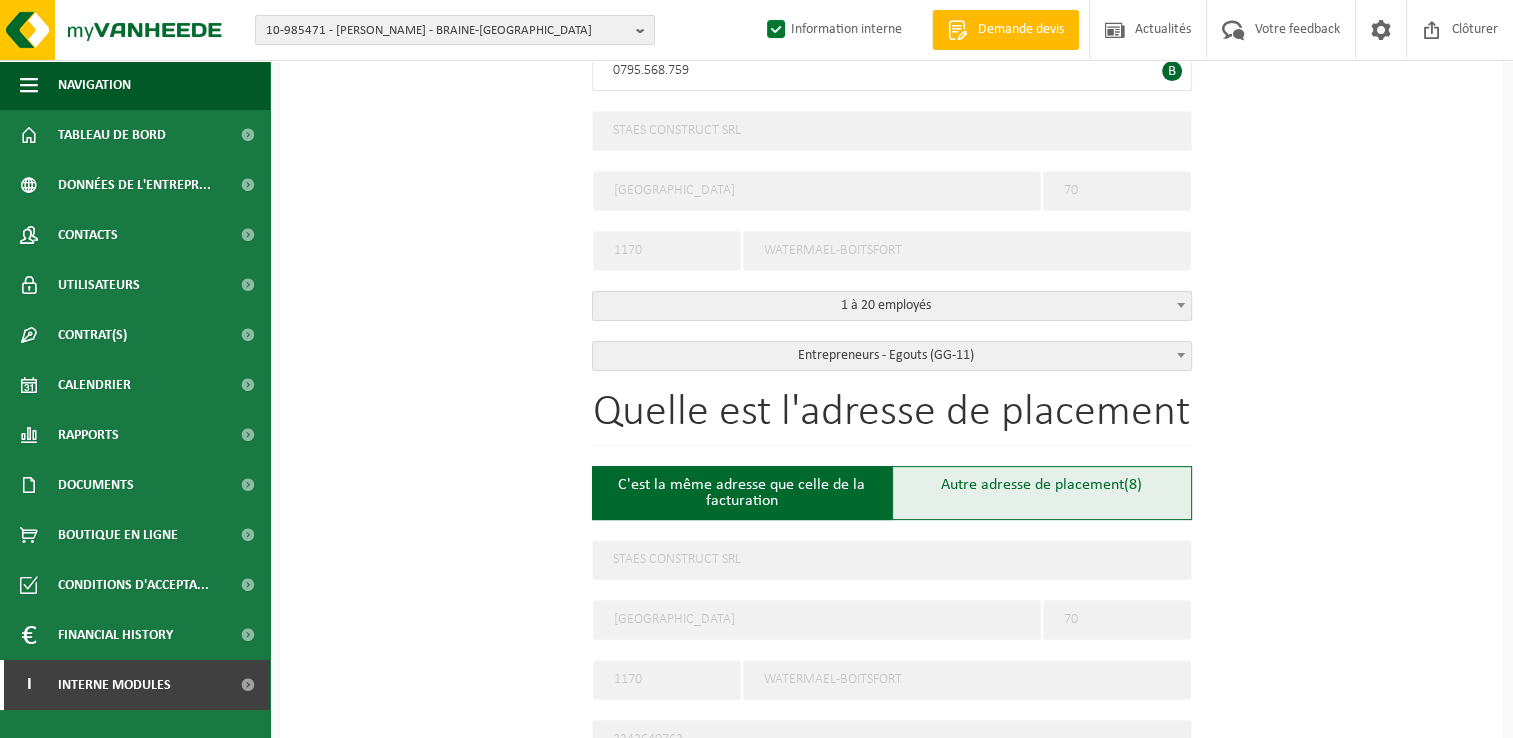 select on "D" 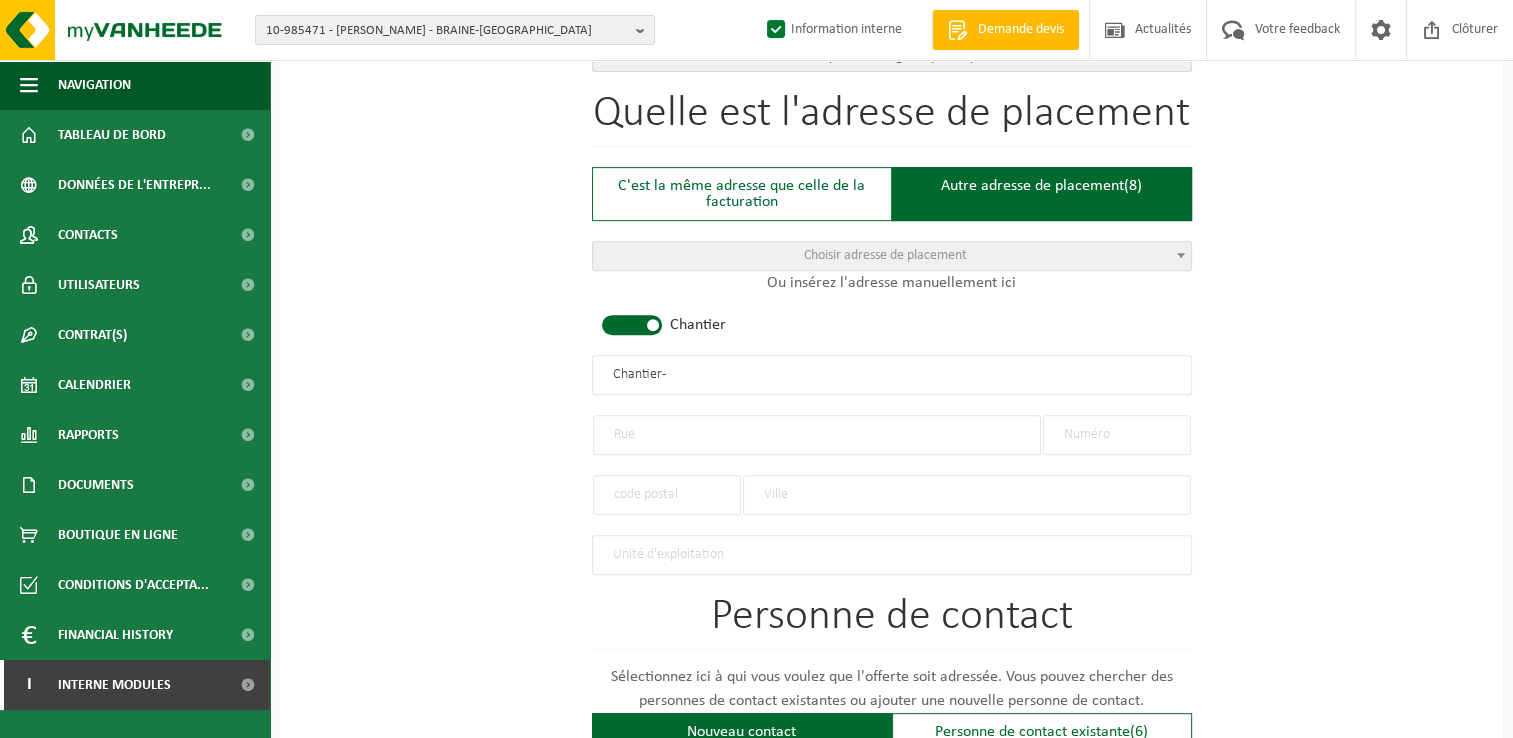 scroll, scrollTop: 800, scrollLeft: 0, axis: vertical 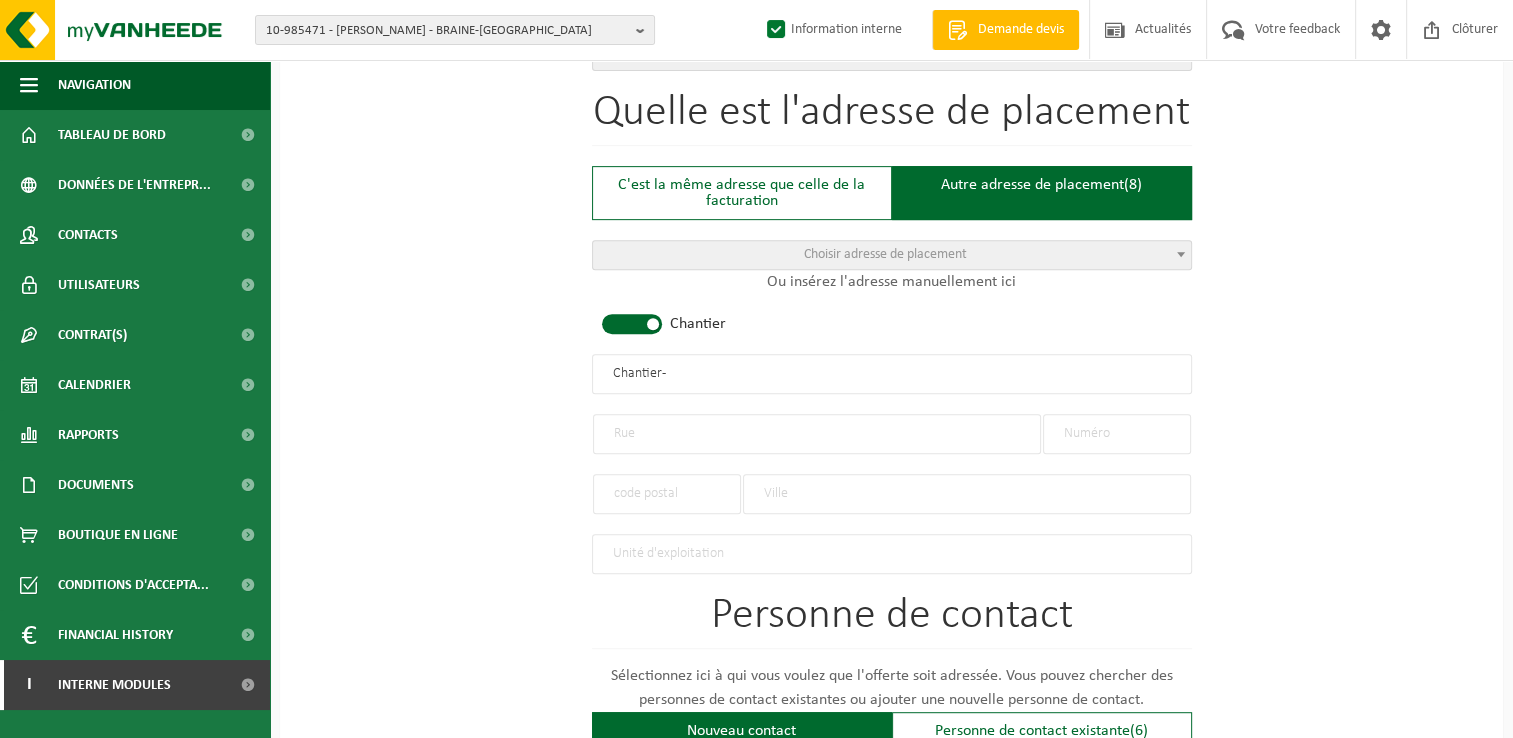 click at bounding box center (817, 434) 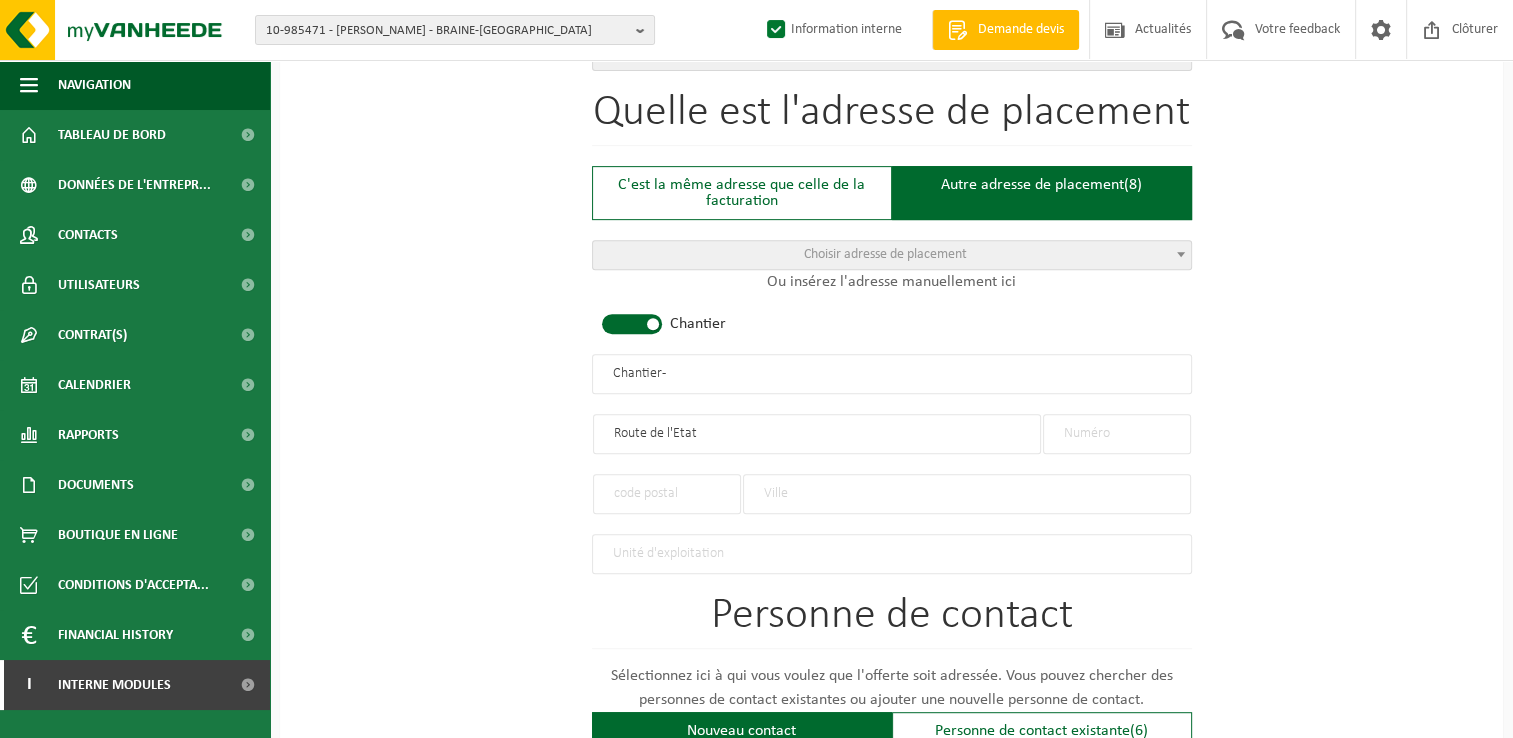 type on "Route de l'Etat" 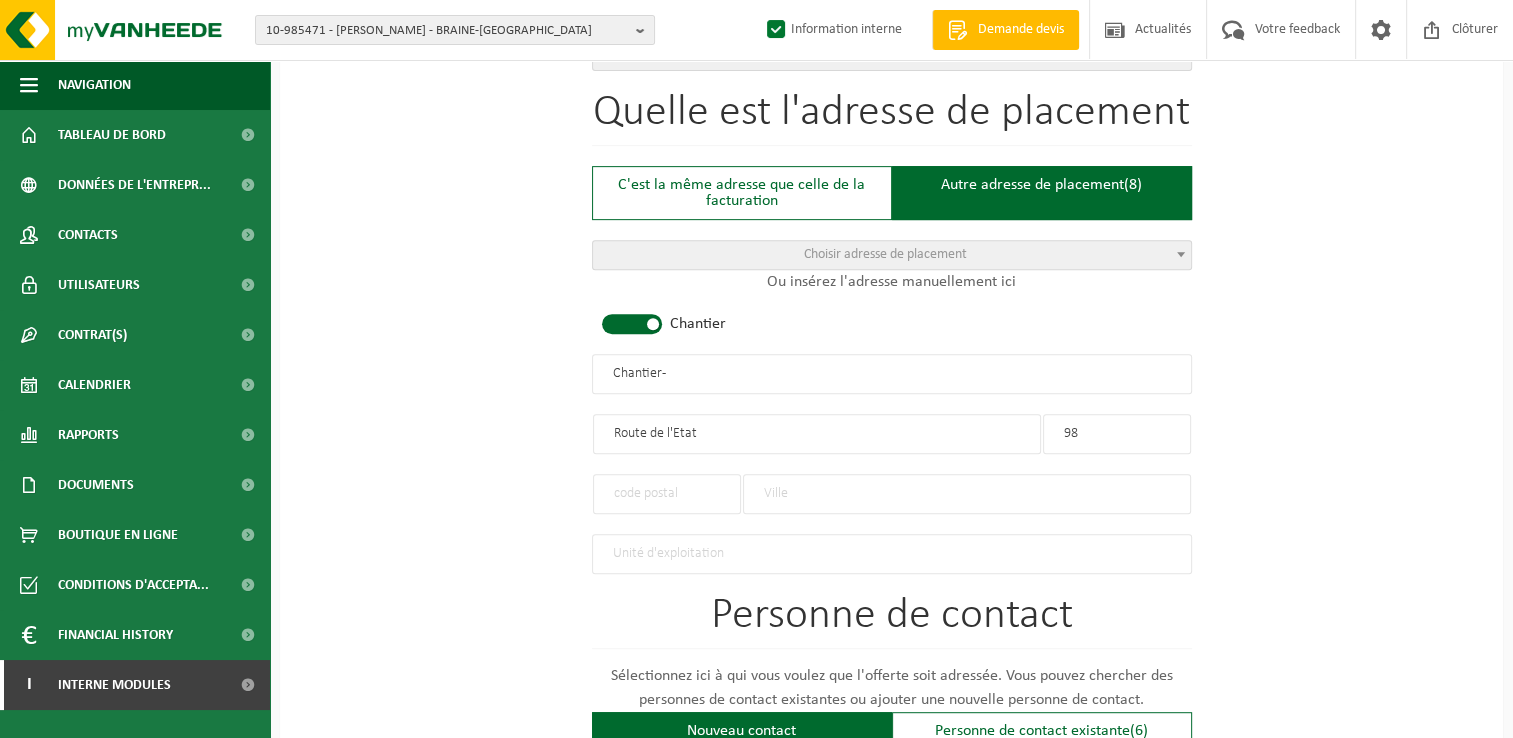 type on "98" 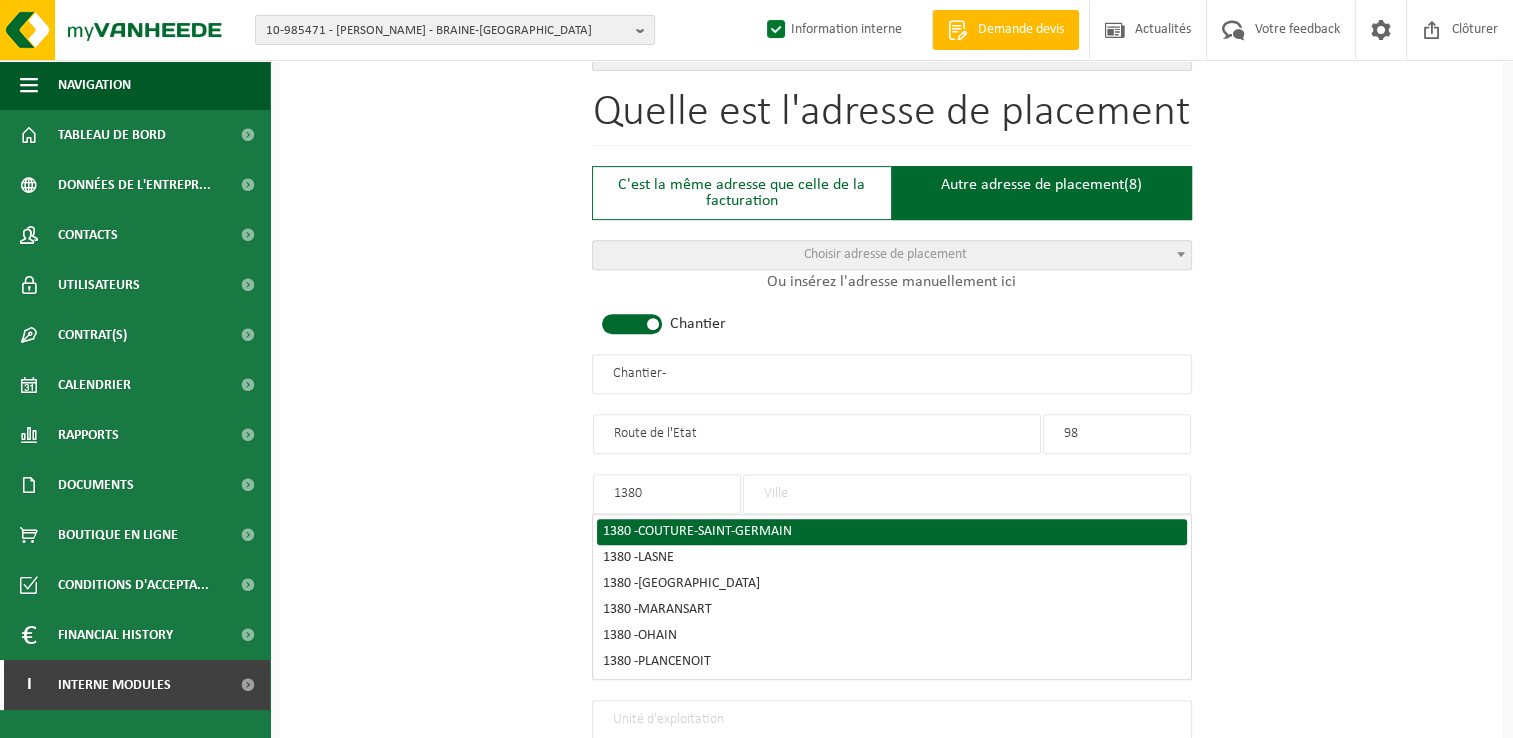 type on "1380" 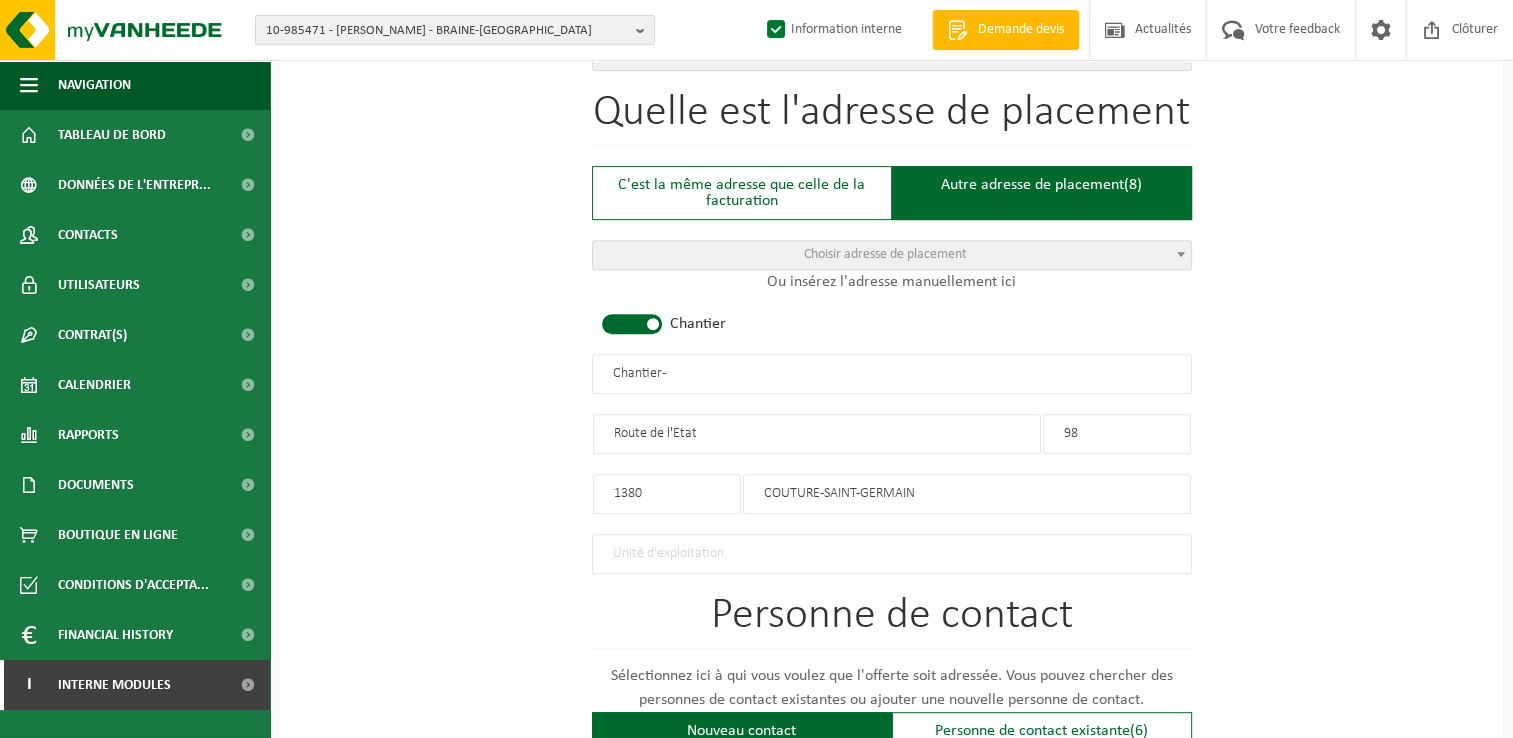 drag, startPoint x: 903, startPoint y: 478, endPoint x: 720, endPoint y: 482, distance: 183.04372 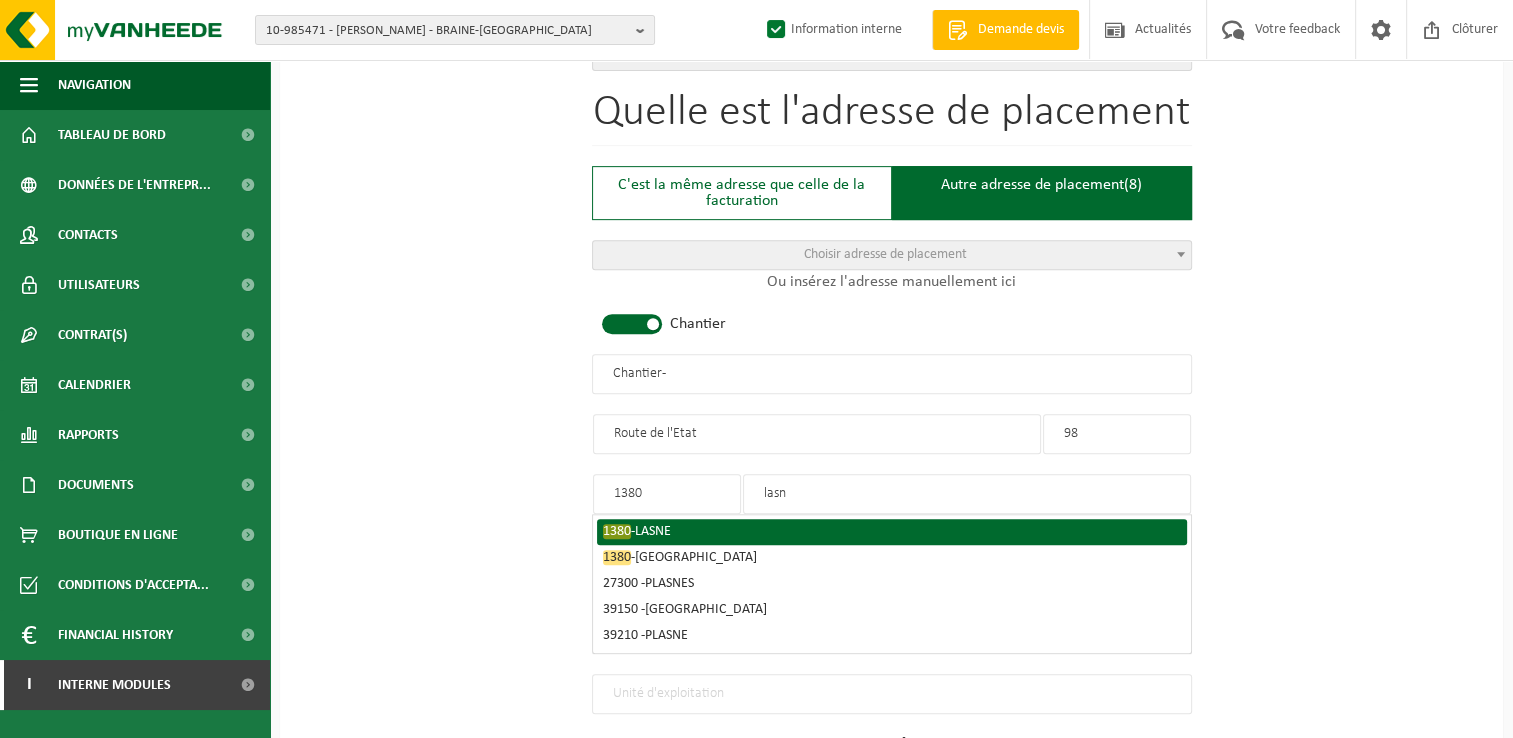 click on "LASNE" at bounding box center [653, 531] 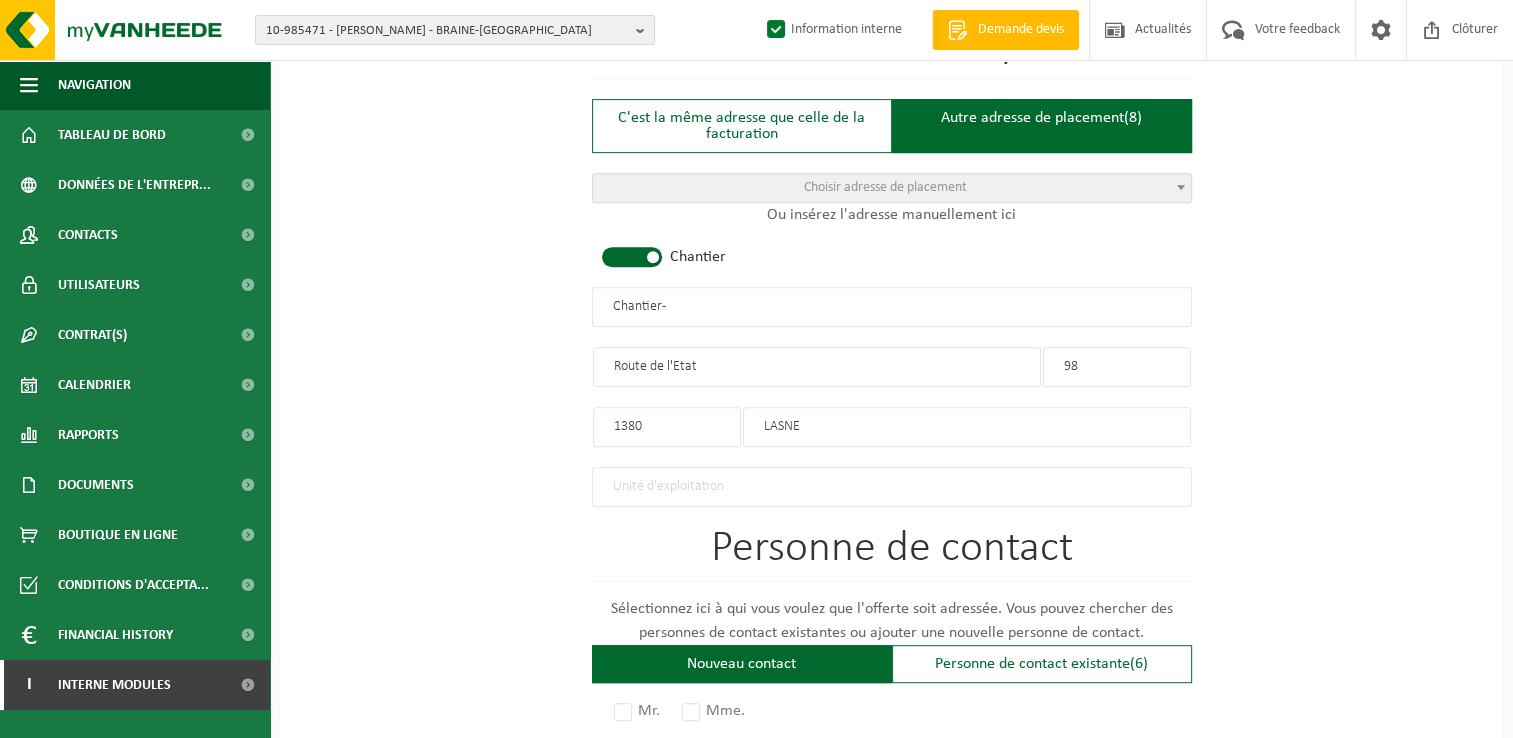 scroll, scrollTop: 900, scrollLeft: 0, axis: vertical 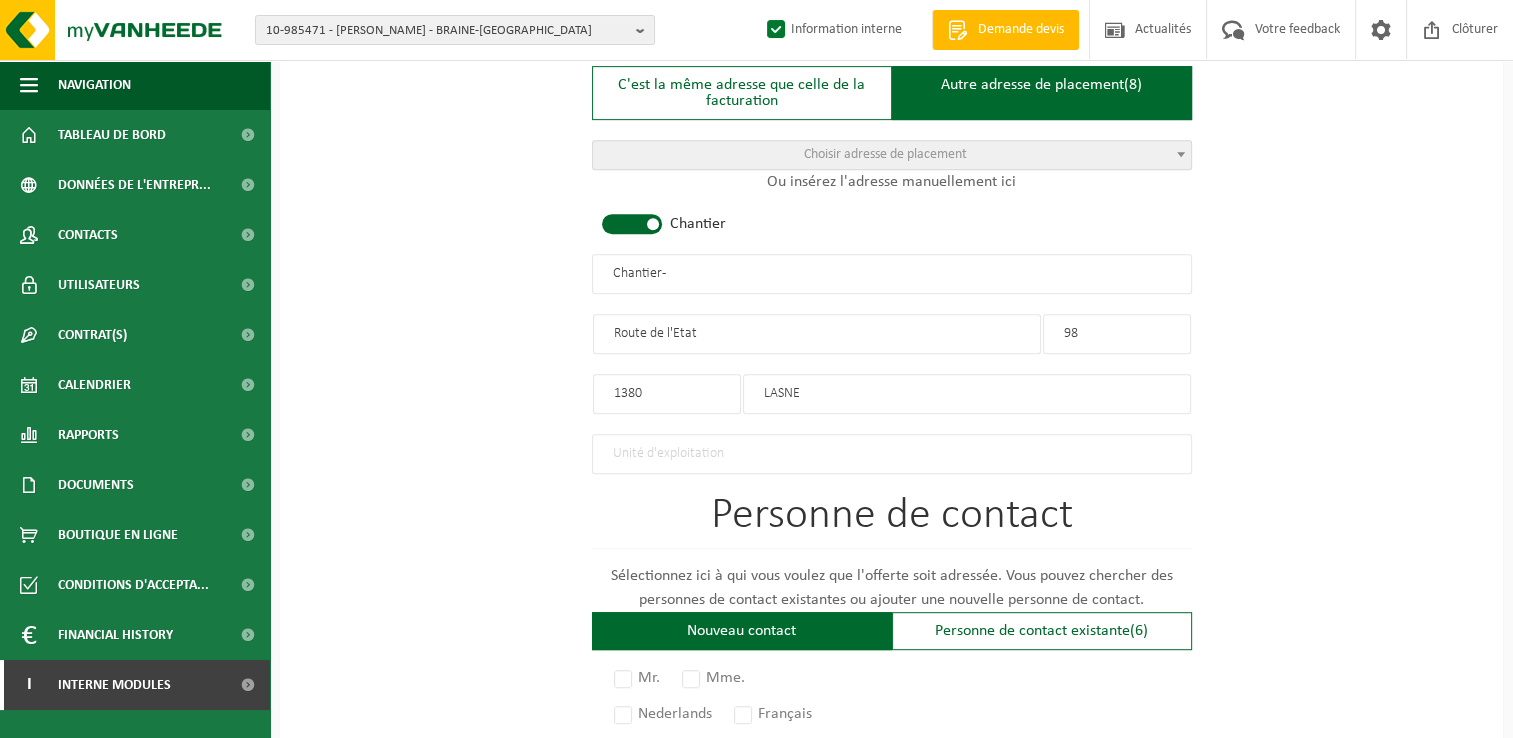 click on "Chantier -" at bounding box center (892, 274) 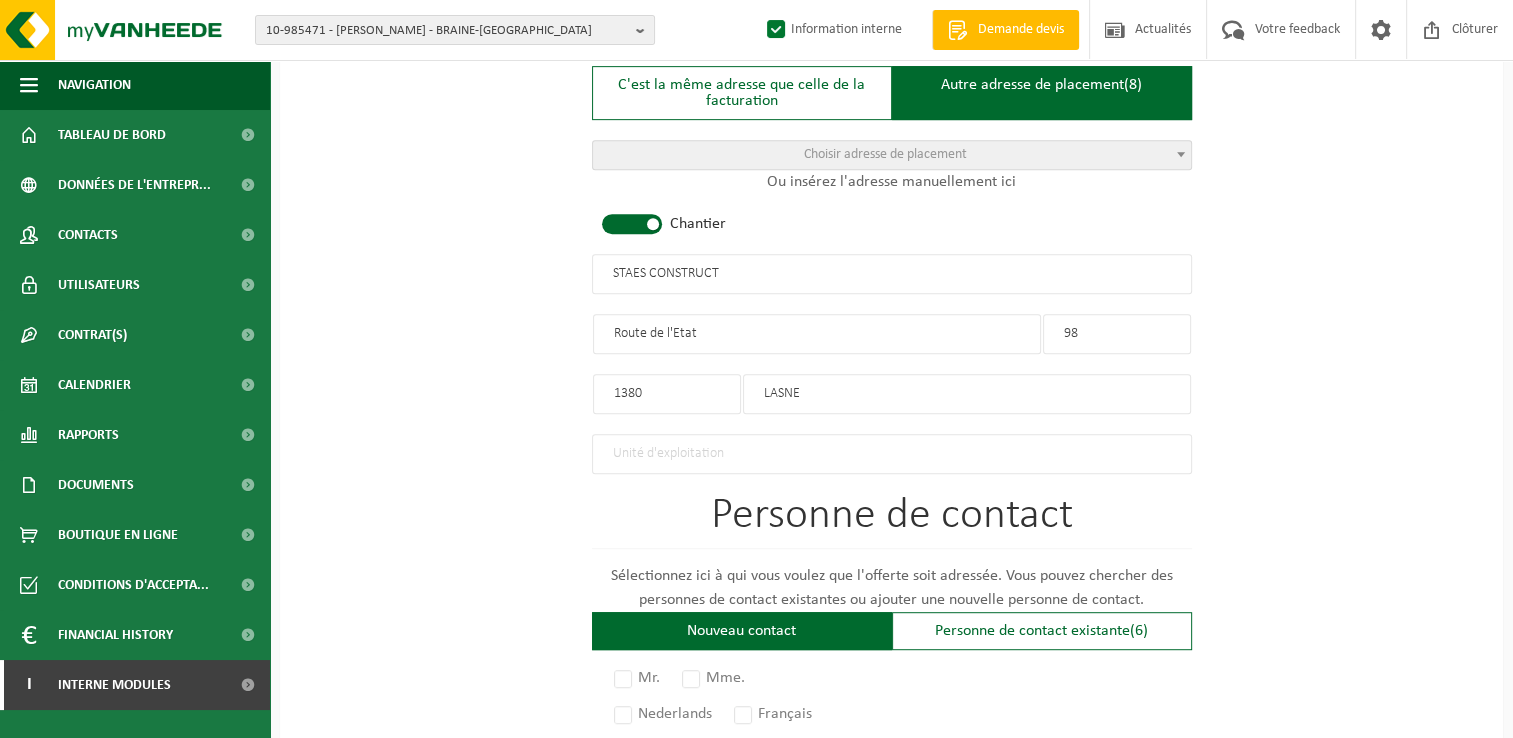 click on "STAES CONSTRUCT" at bounding box center [892, 274] 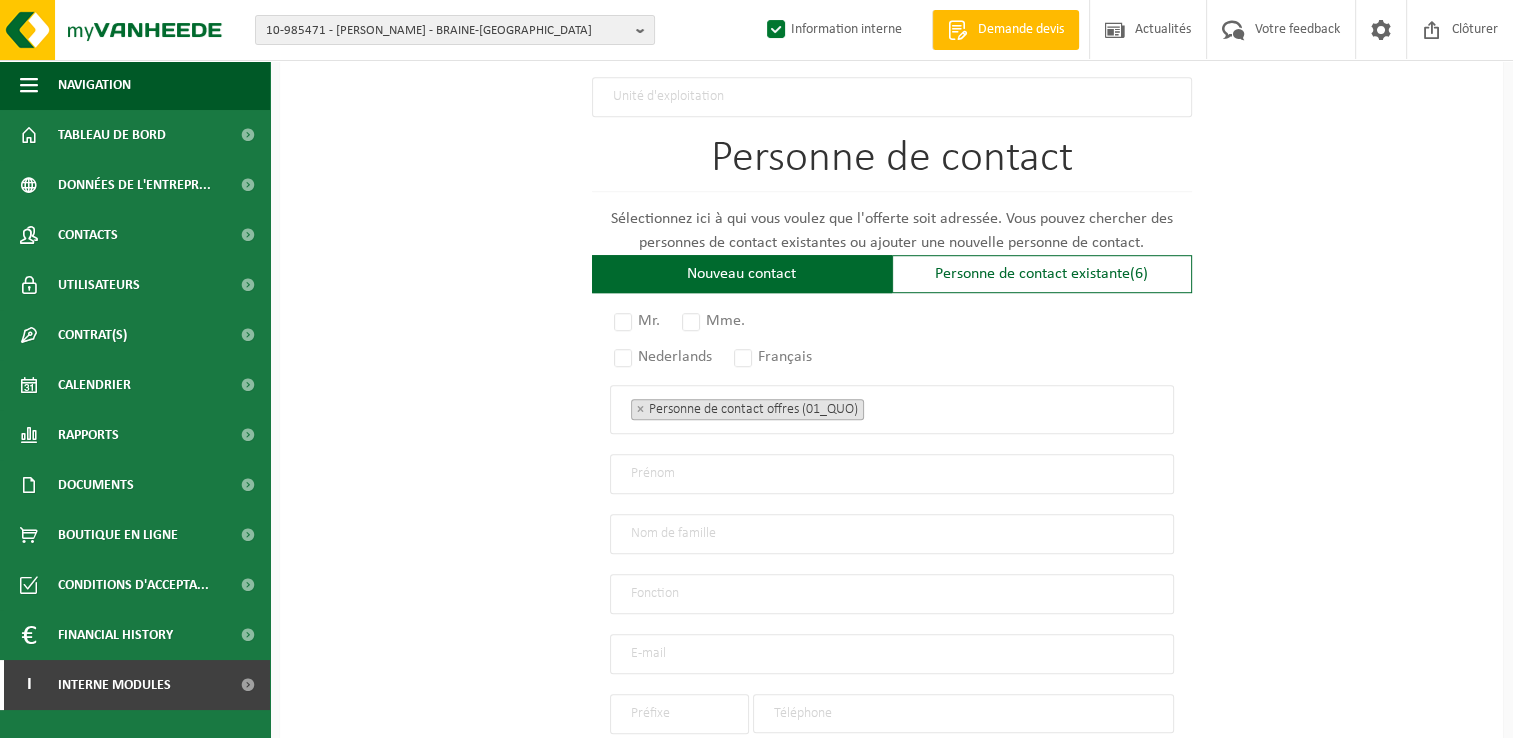 scroll, scrollTop: 1300, scrollLeft: 0, axis: vertical 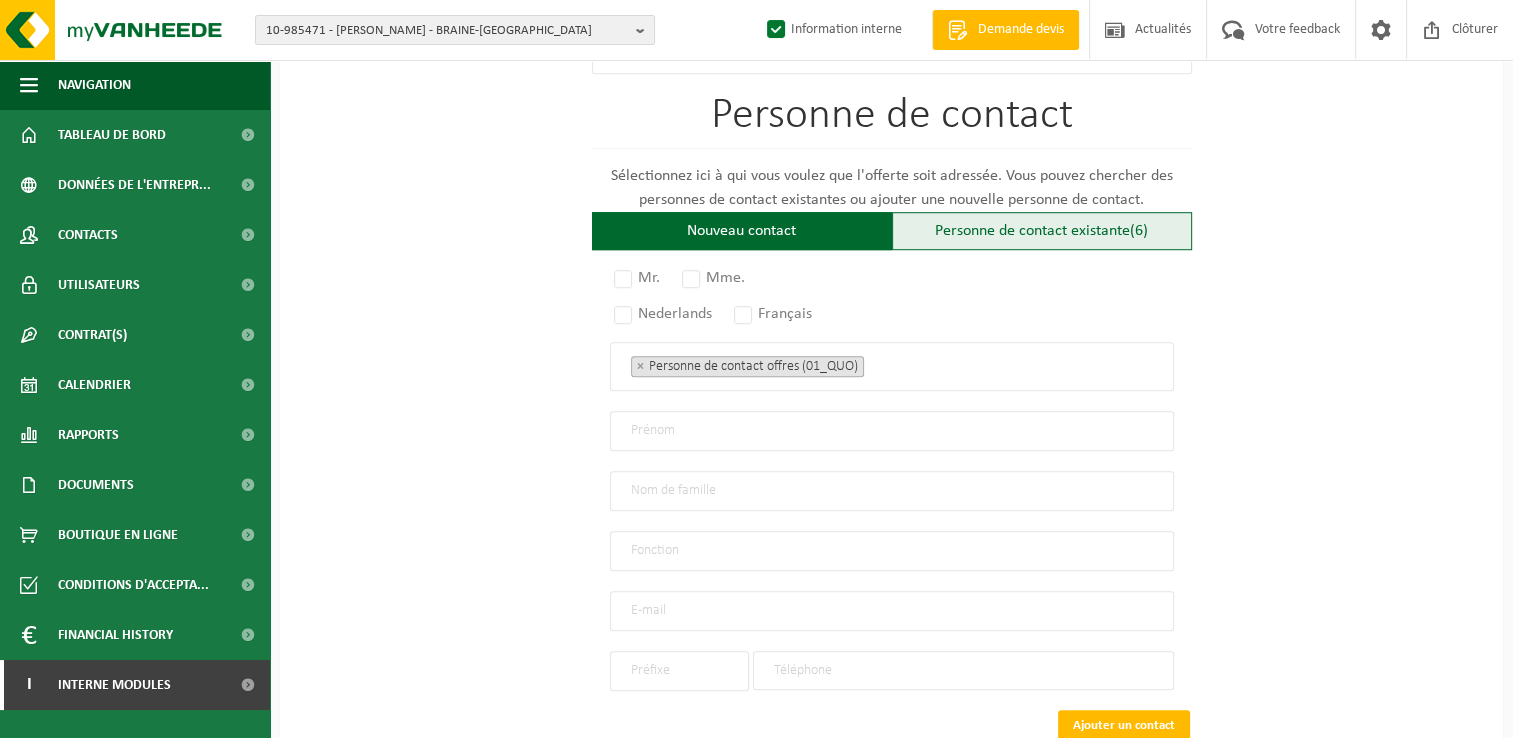 type on "STAES CONSTRUCT - LASNE" 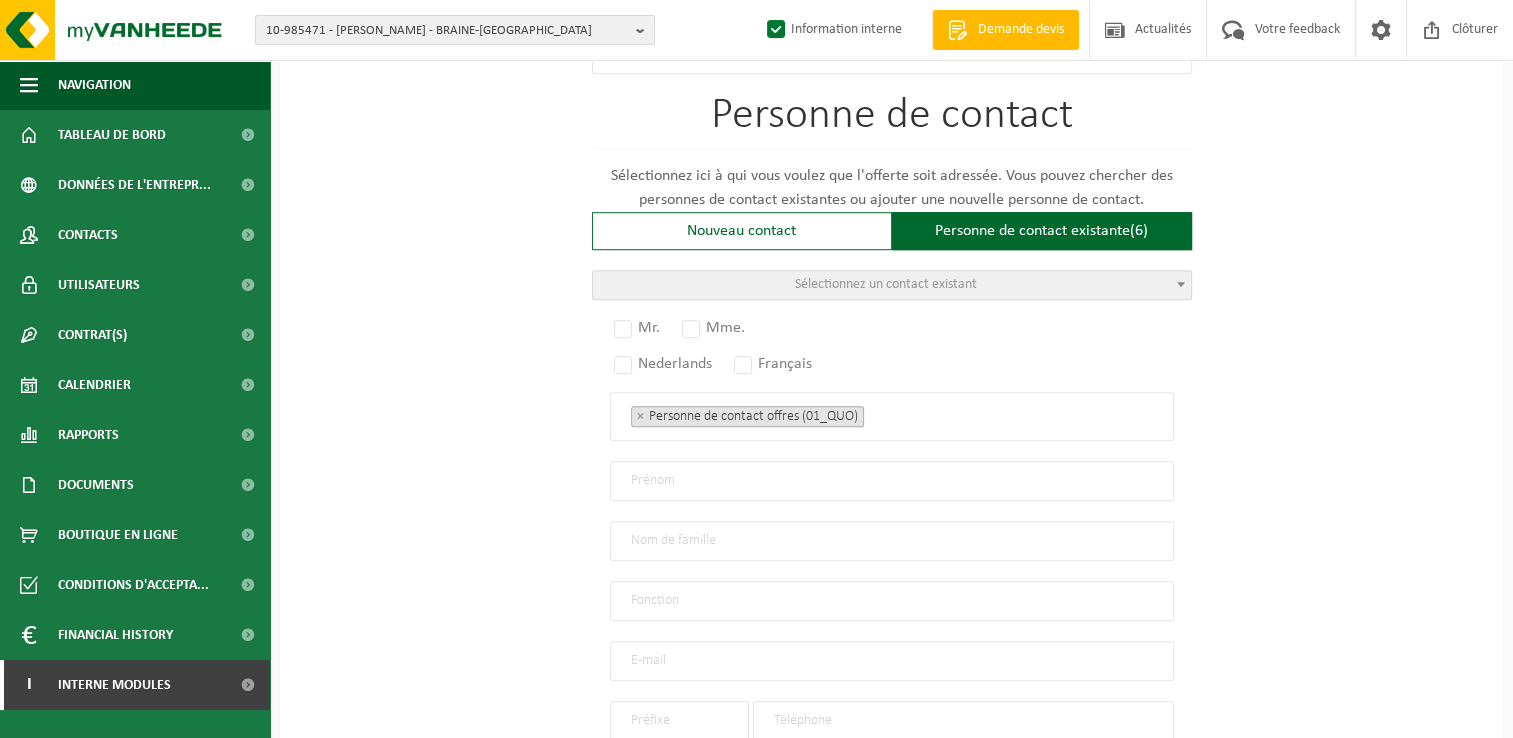 click on "Sélectionnez un contact existant" at bounding box center [892, 285] 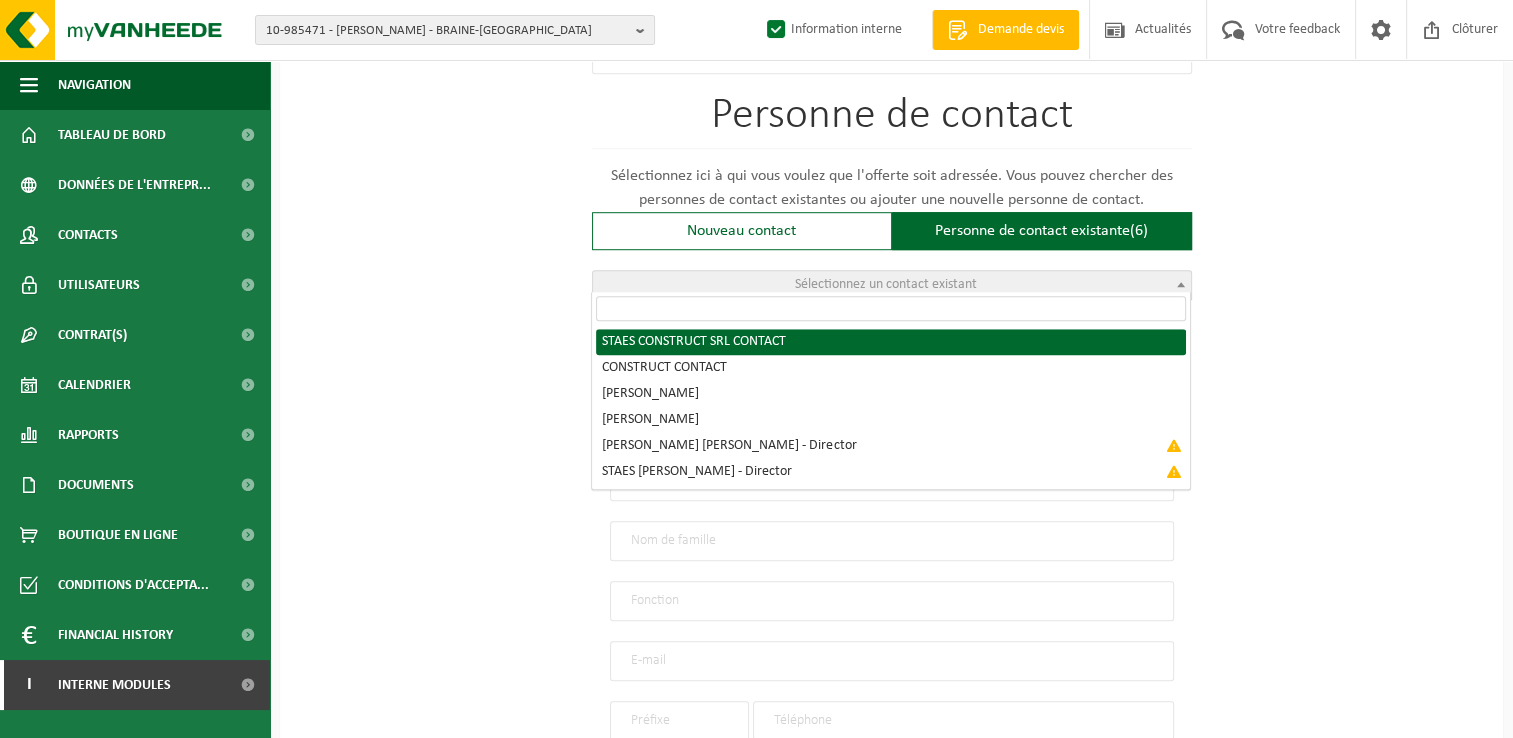 radio on "true" 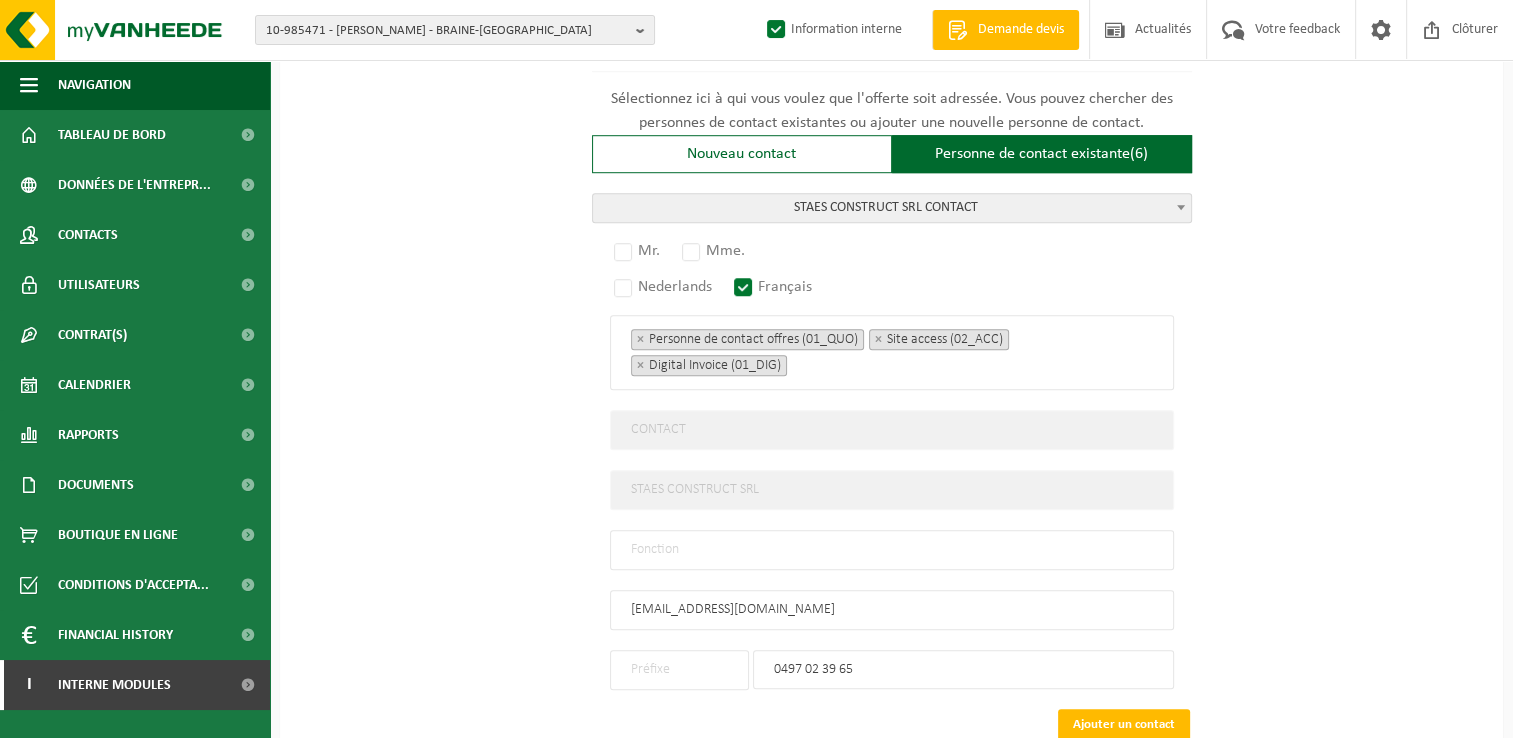 scroll, scrollTop: 1497, scrollLeft: 0, axis: vertical 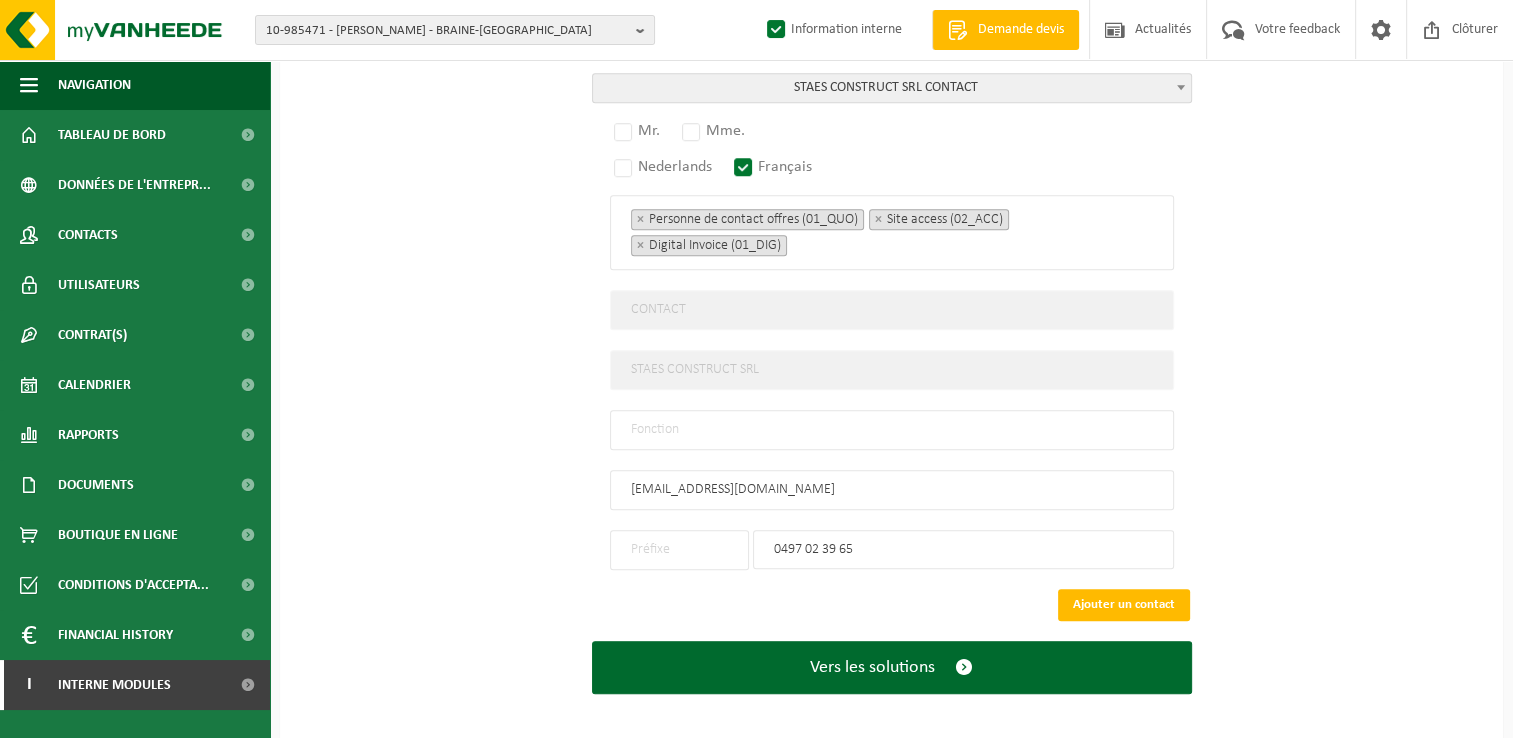 click at bounding box center (679, 550) 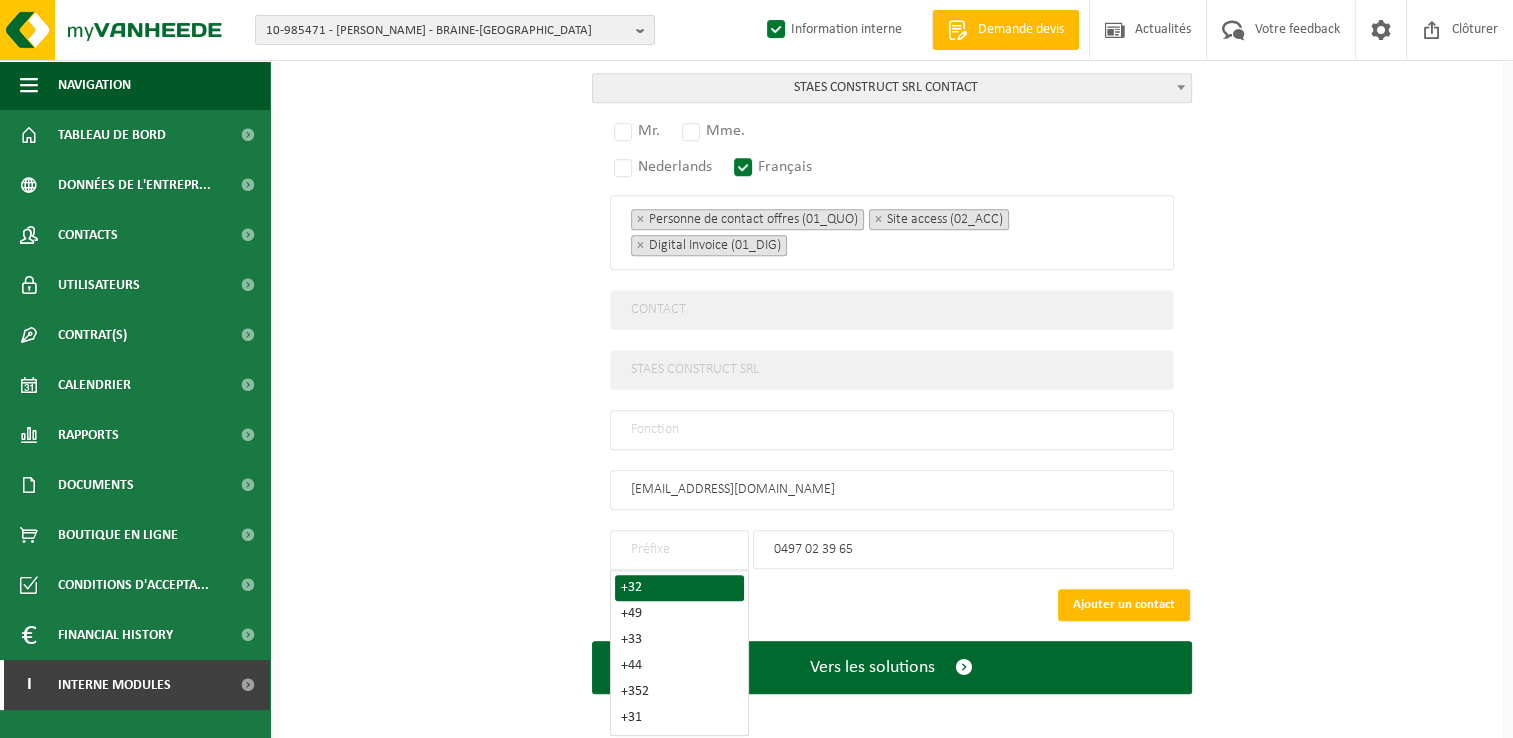 click on "+32" at bounding box center [679, 588] 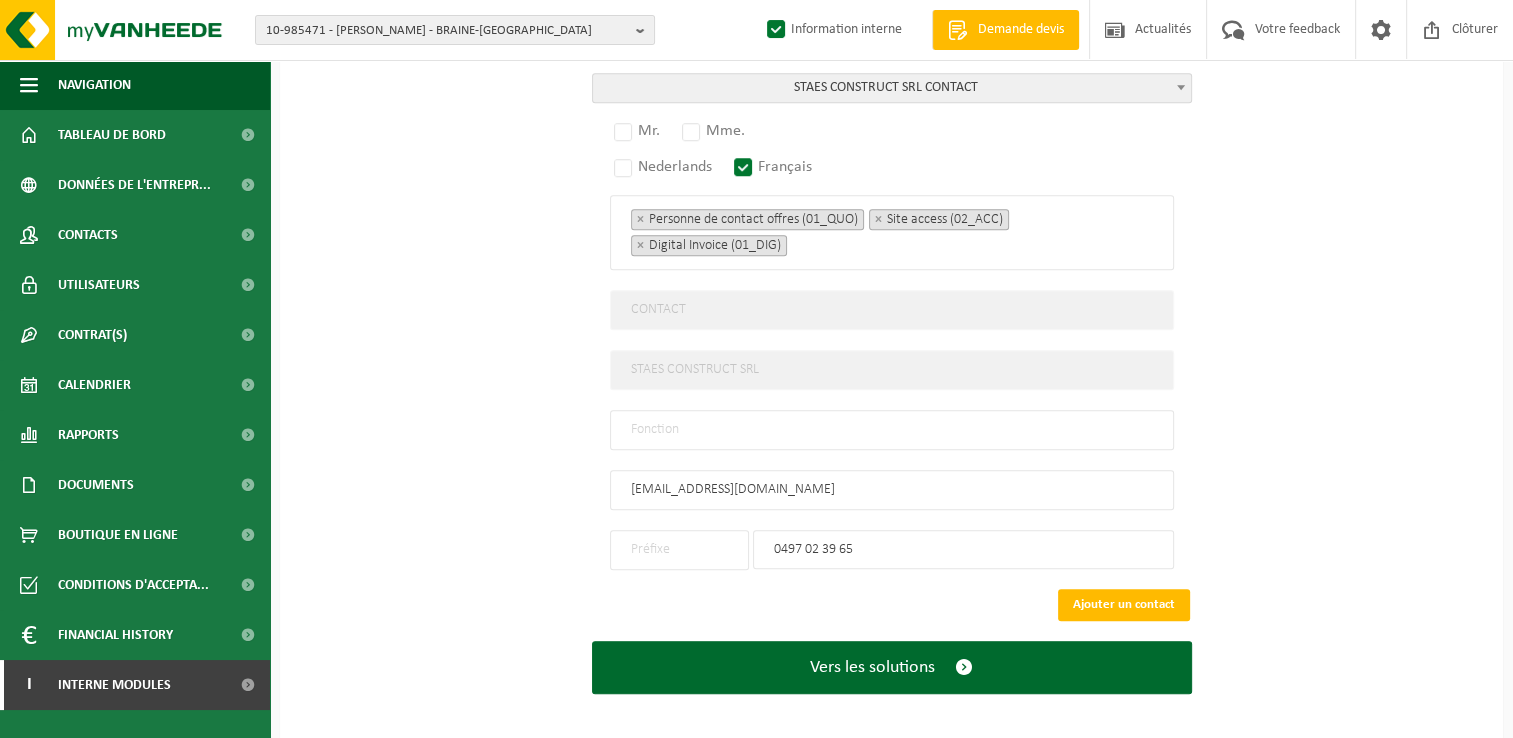 type on "+32" 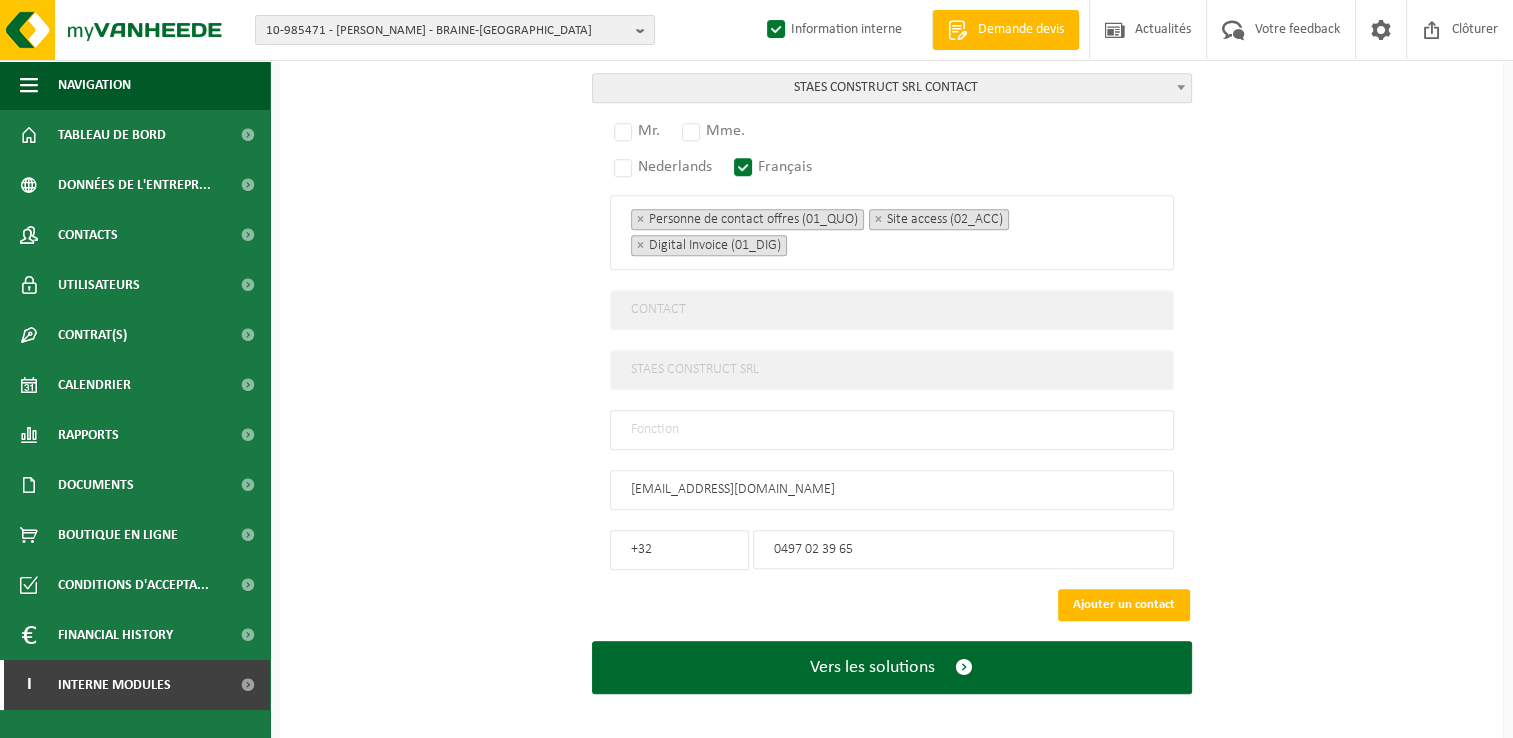 scroll, scrollTop: 1397, scrollLeft: 0, axis: vertical 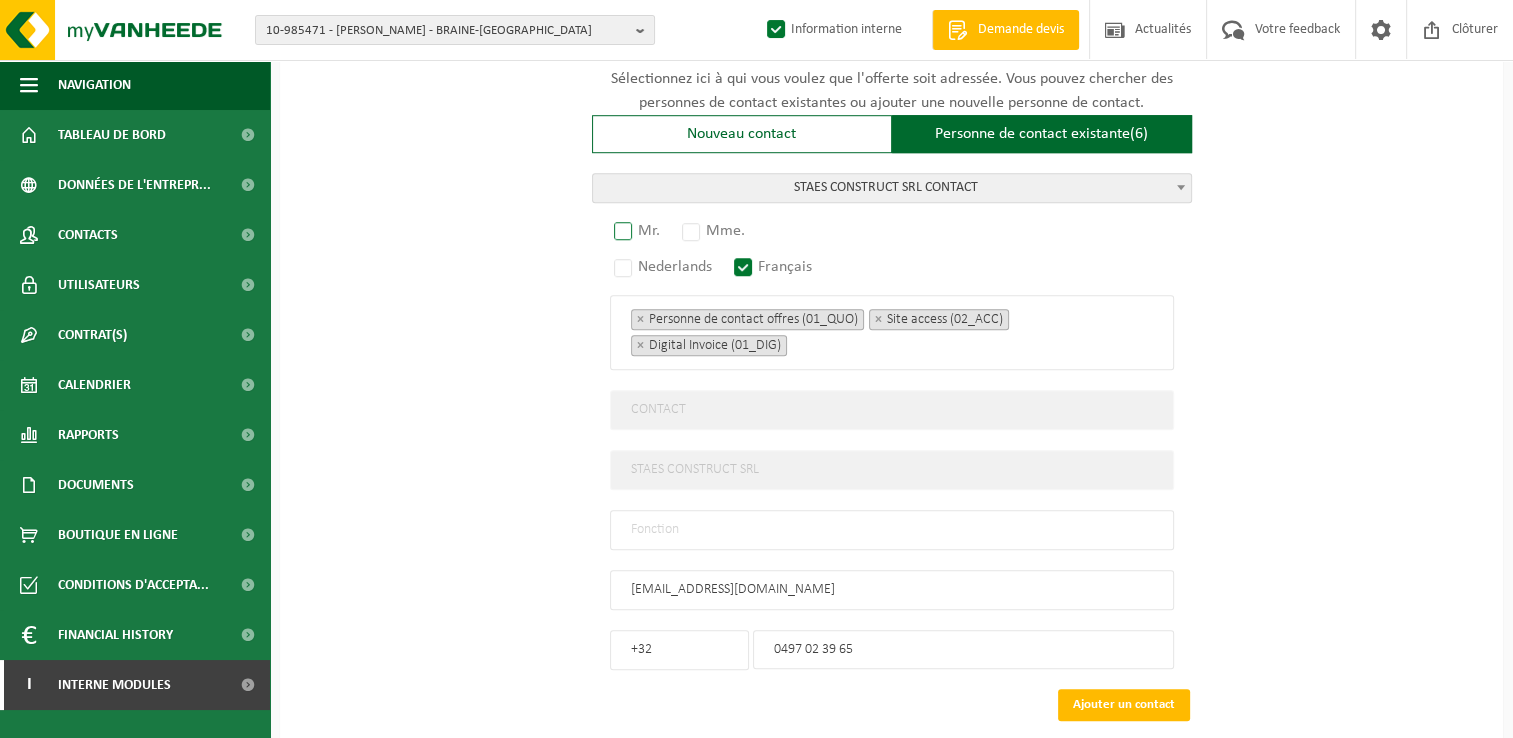 click on "Mr." at bounding box center [638, 231] 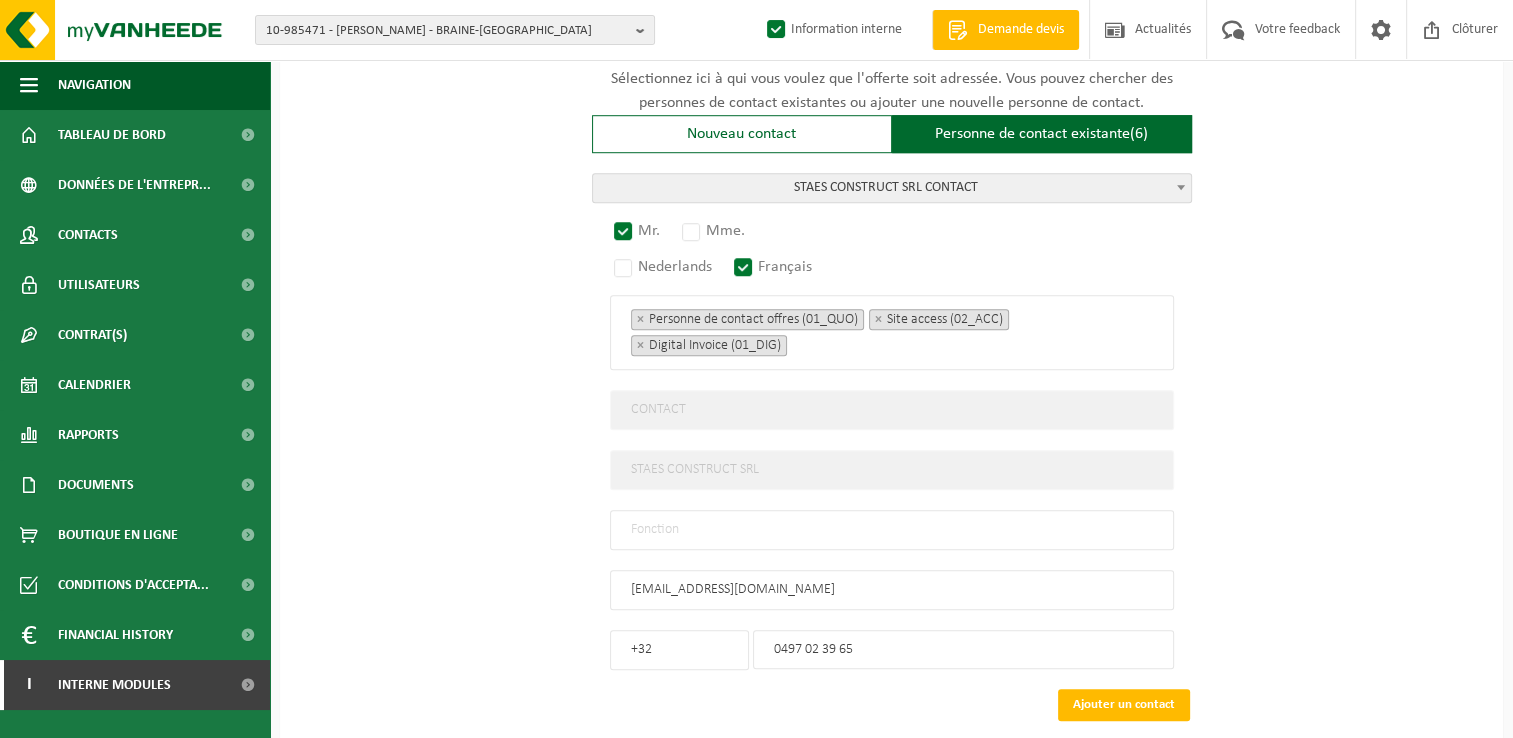 click at bounding box center [892, 530] 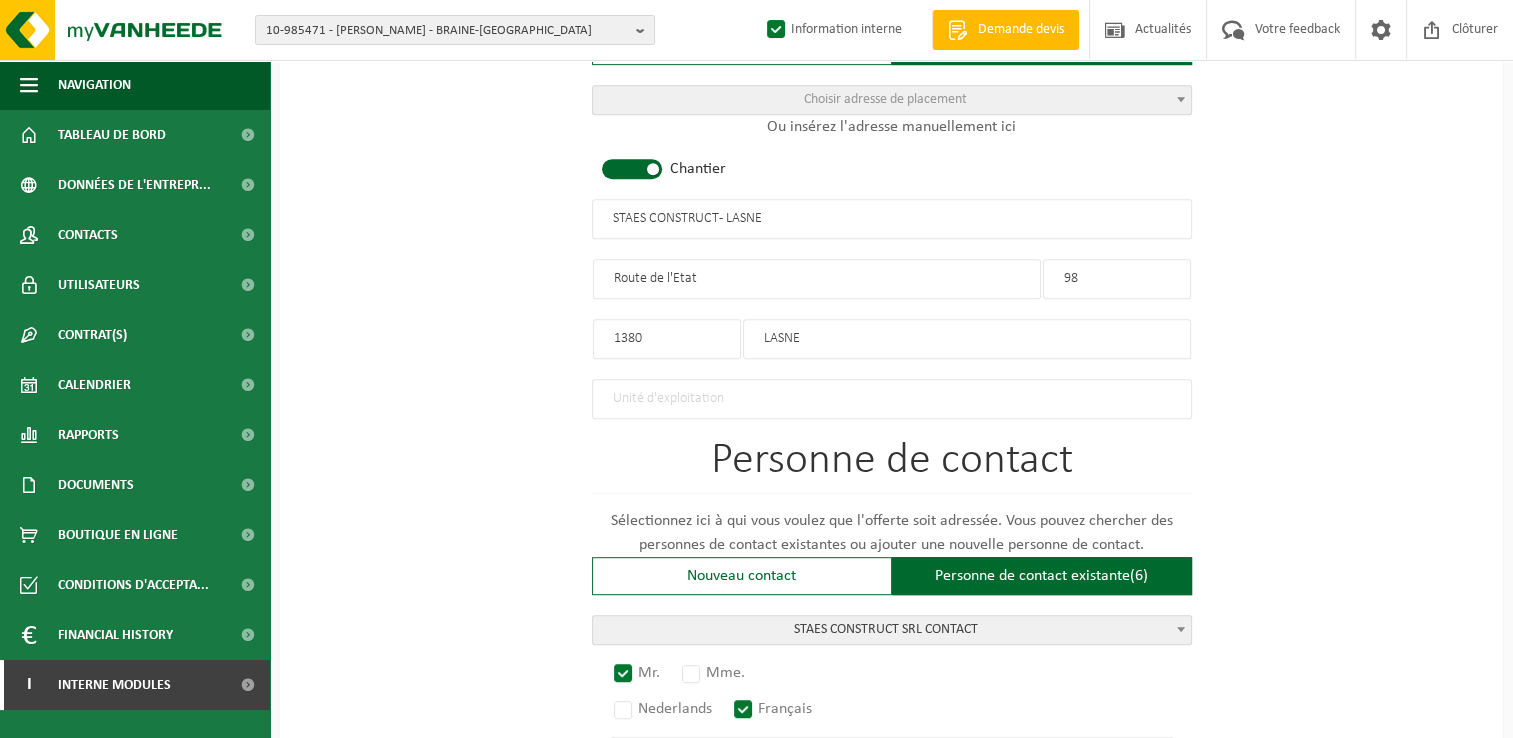 scroll, scrollTop: 1097, scrollLeft: 0, axis: vertical 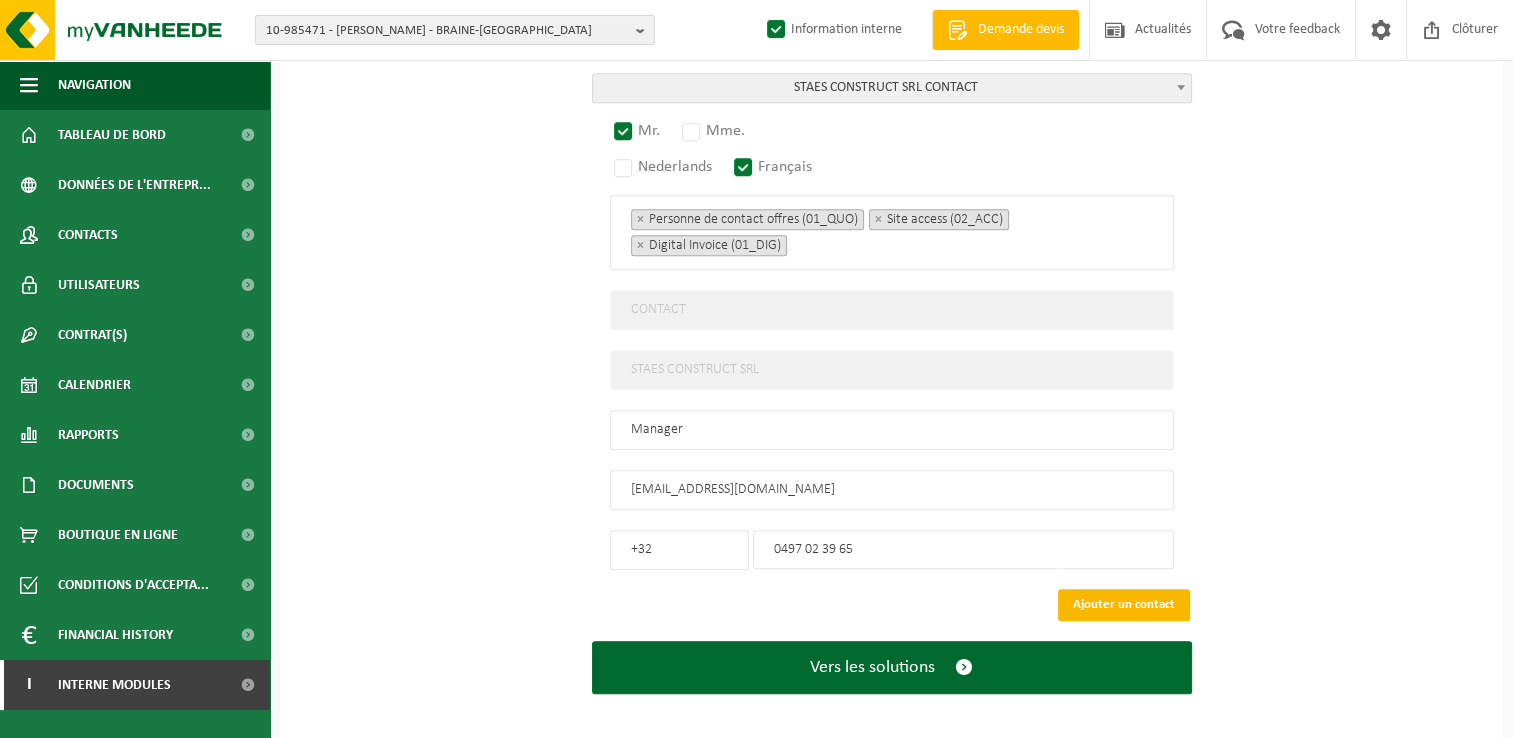 click on "Ajouter un contact" at bounding box center (1124, 605) 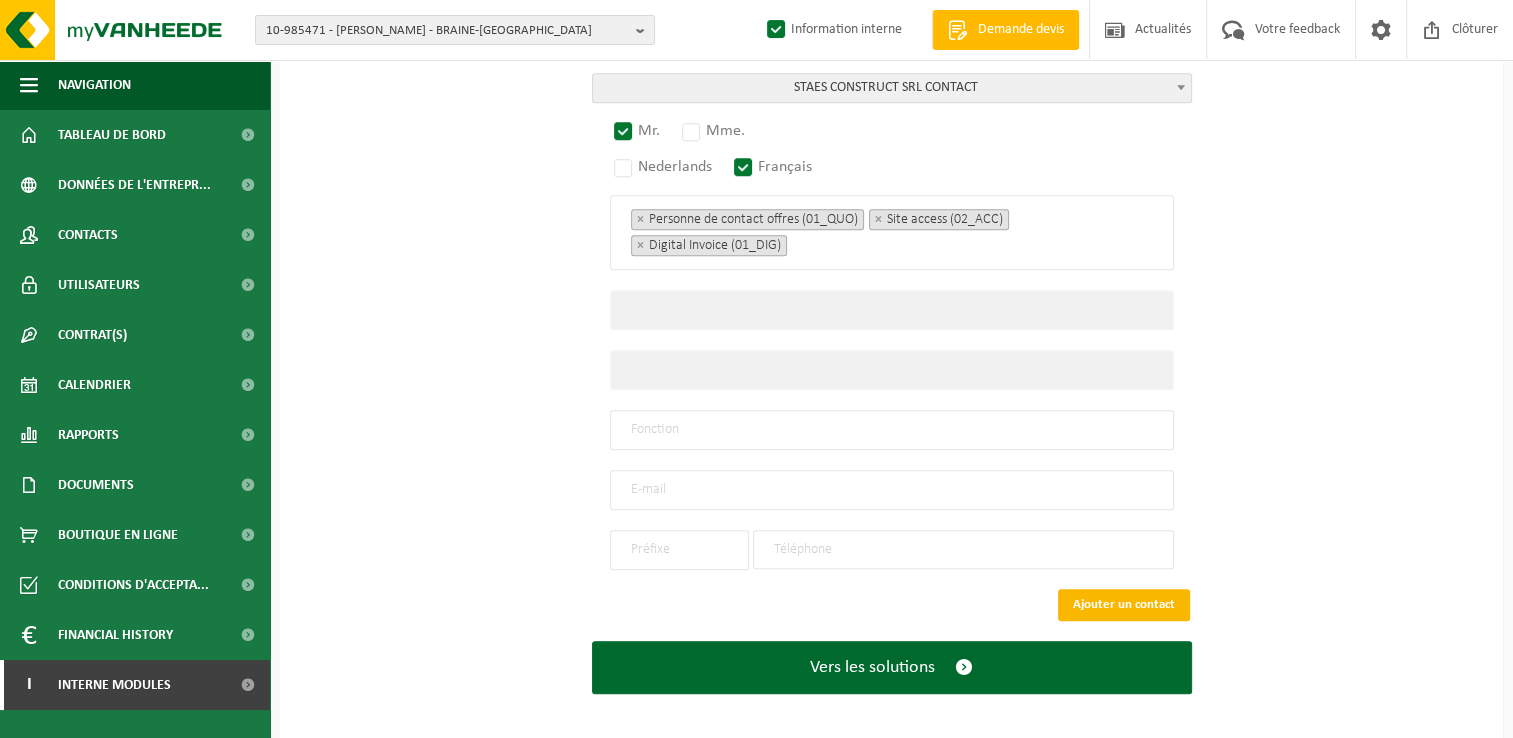 scroll, scrollTop: 1128, scrollLeft: 0, axis: vertical 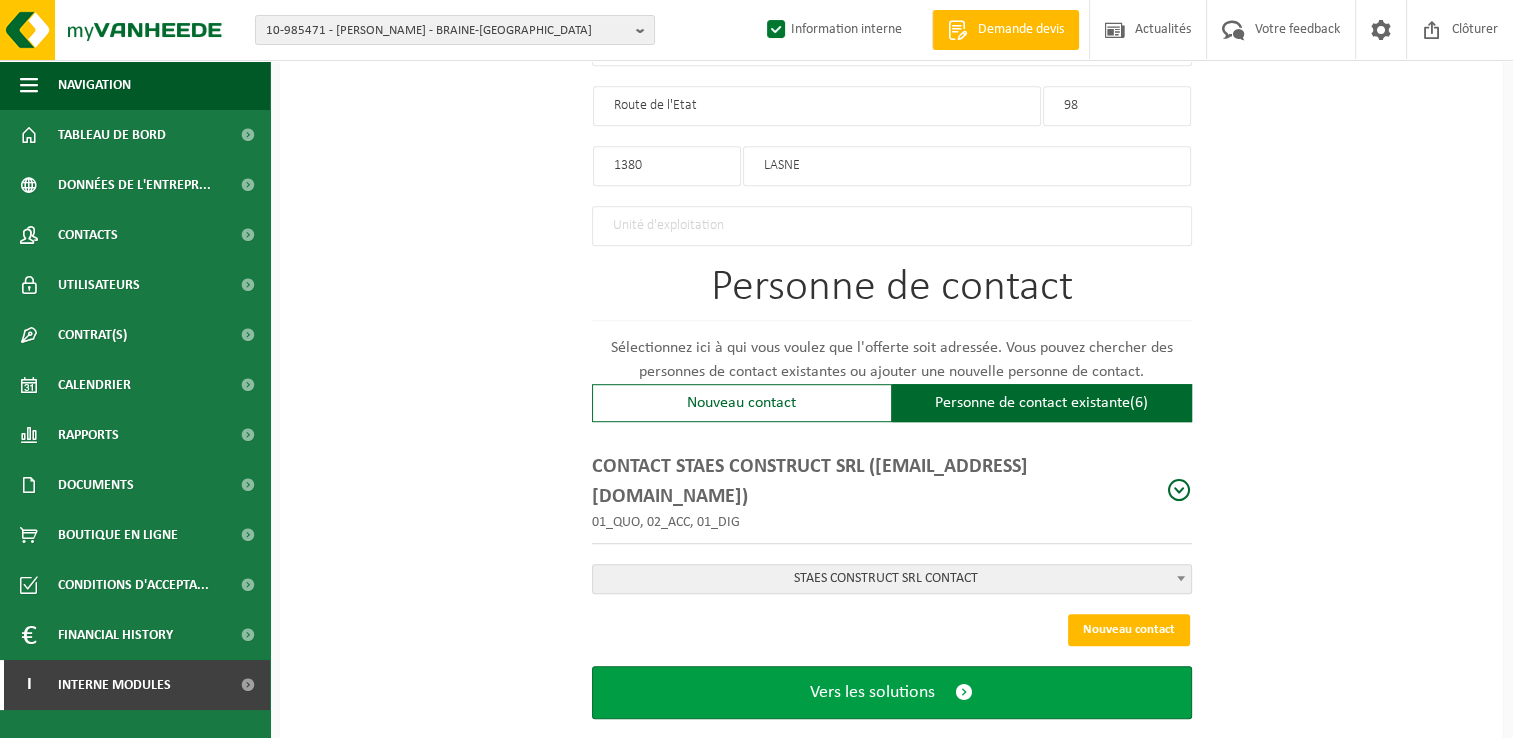 click on "Vers les solutions" at bounding box center [872, 692] 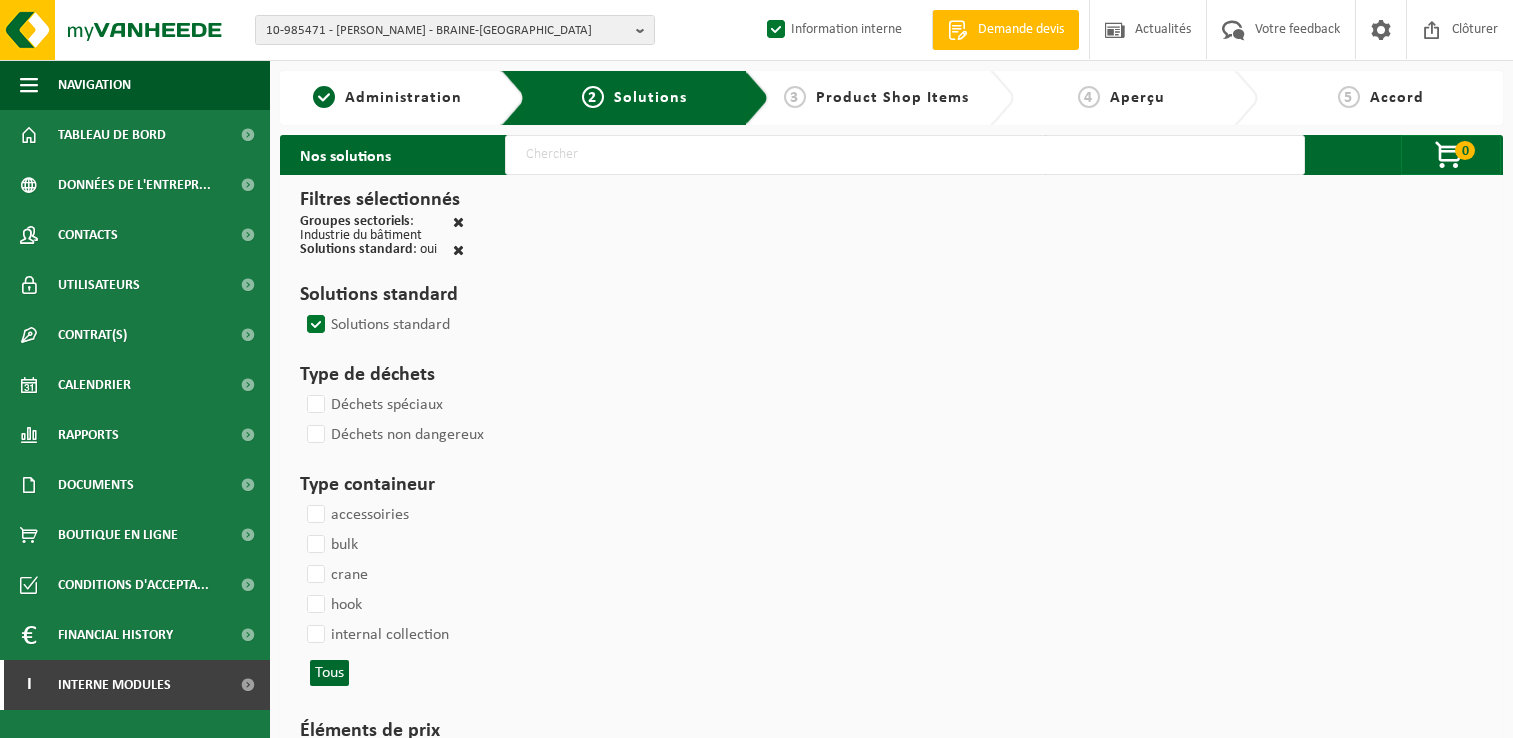 scroll, scrollTop: 0, scrollLeft: 0, axis: both 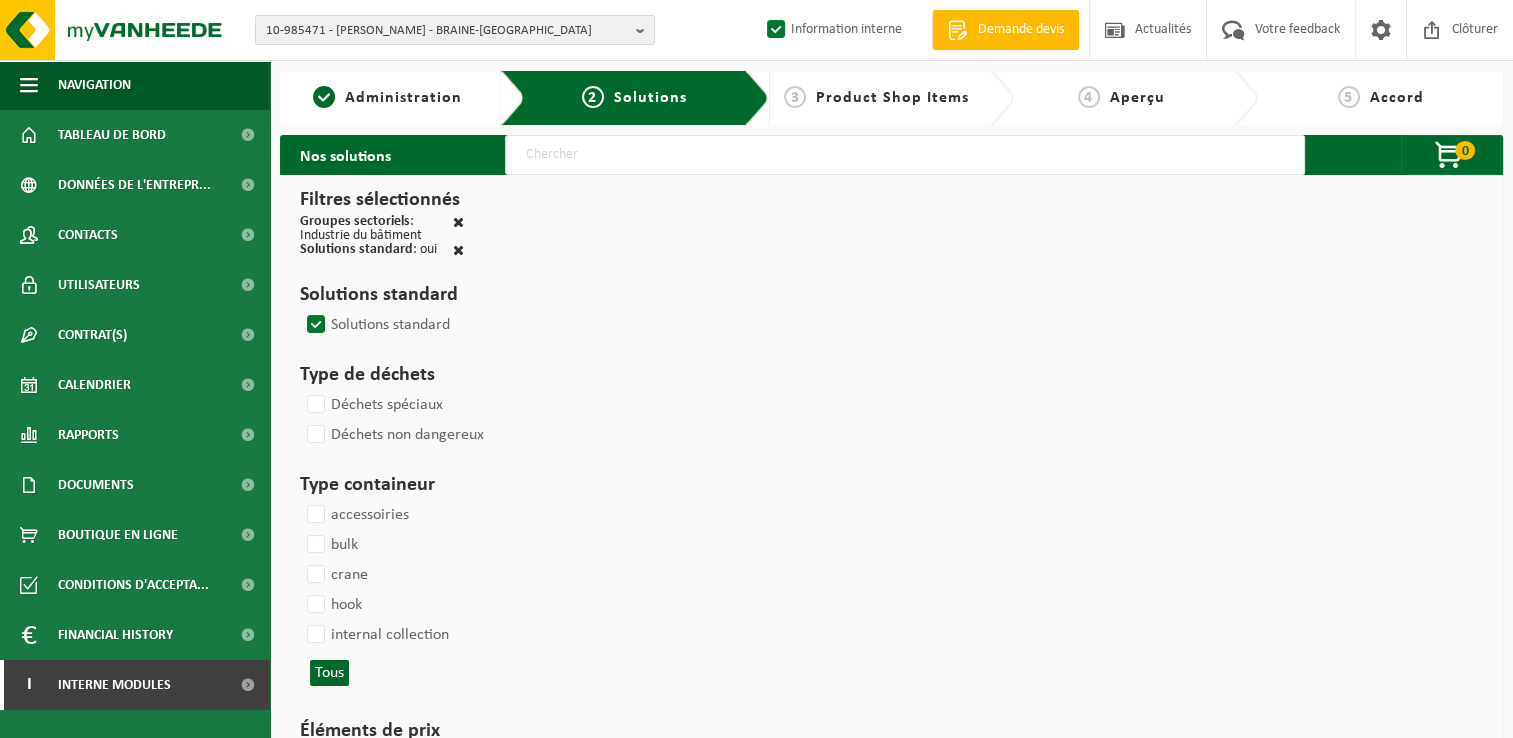click at bounding box center (905, 155) 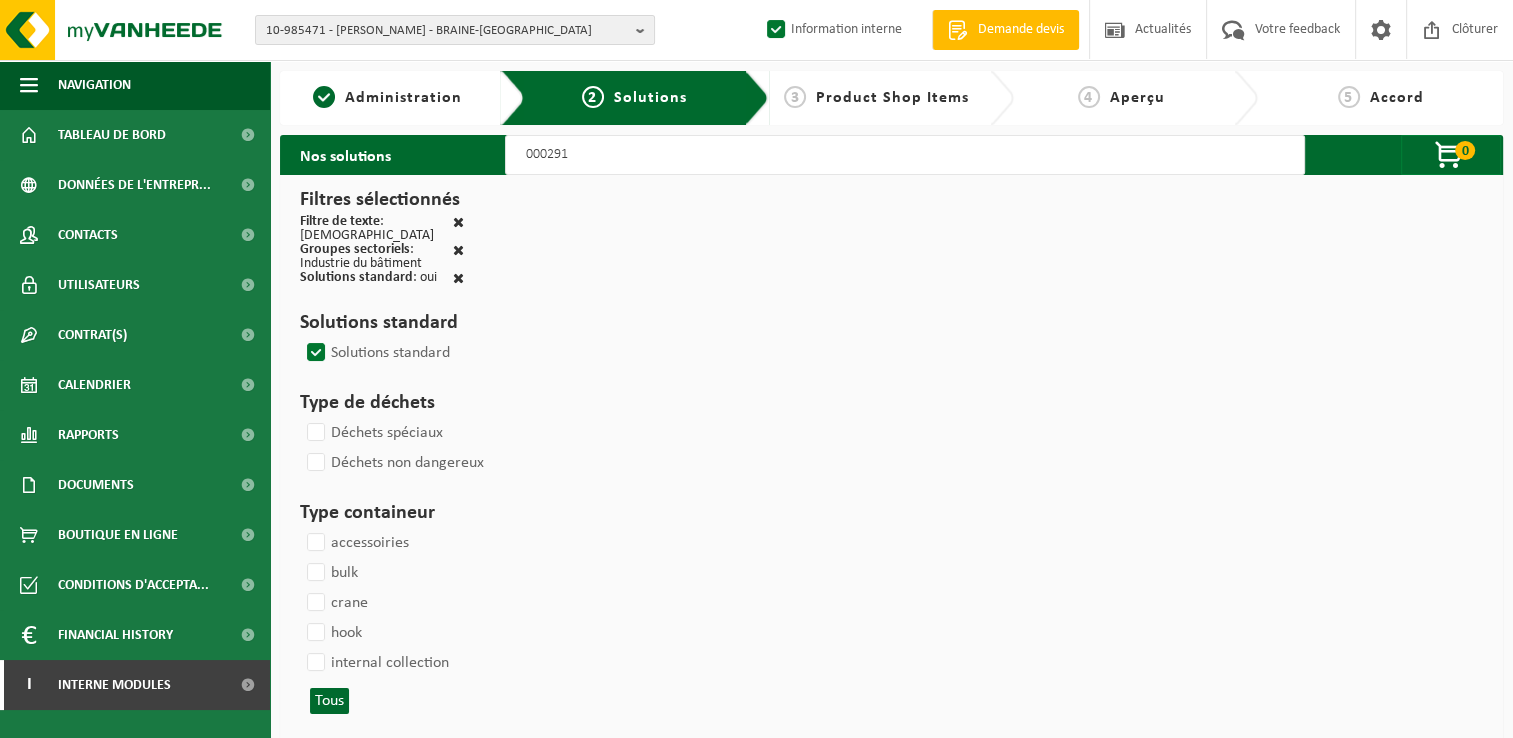 select 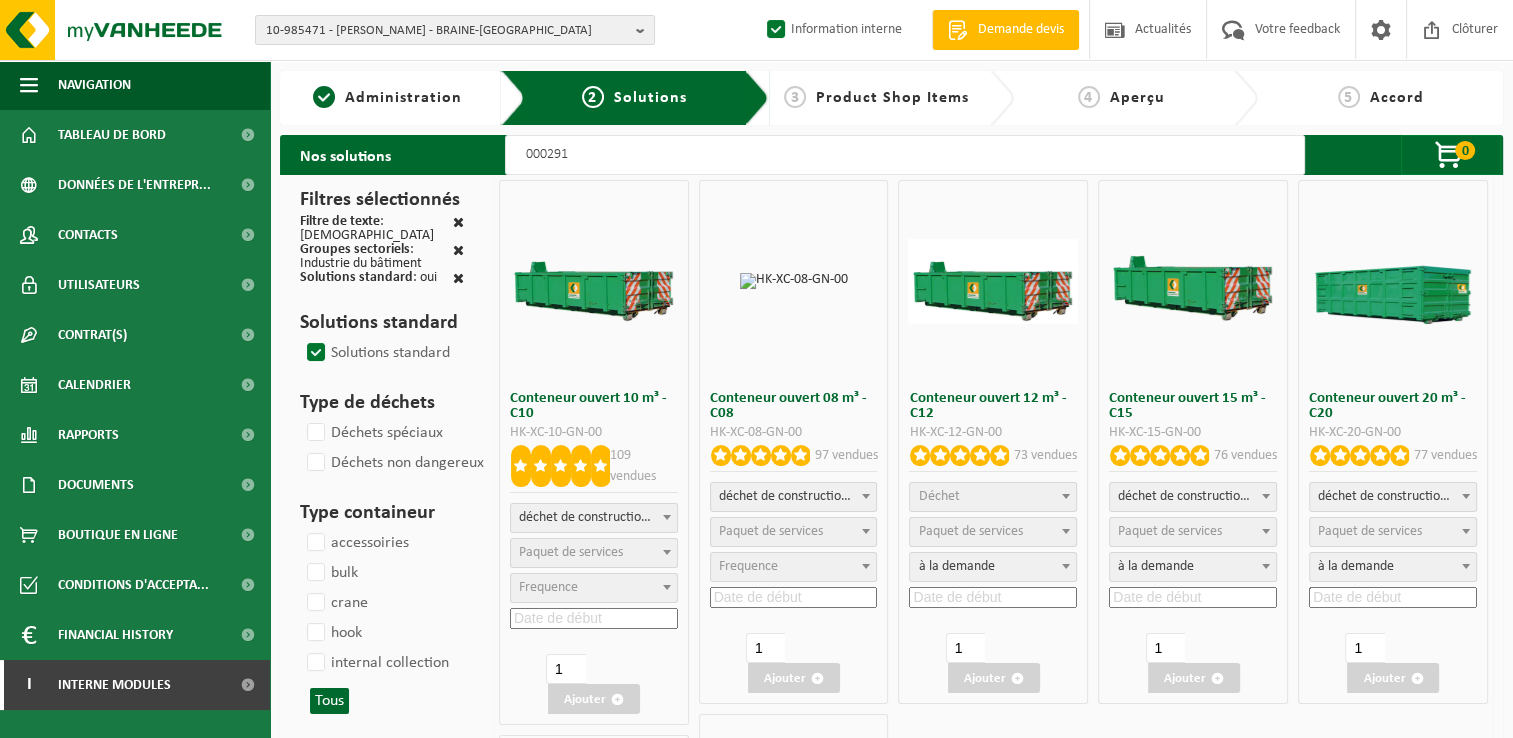 select 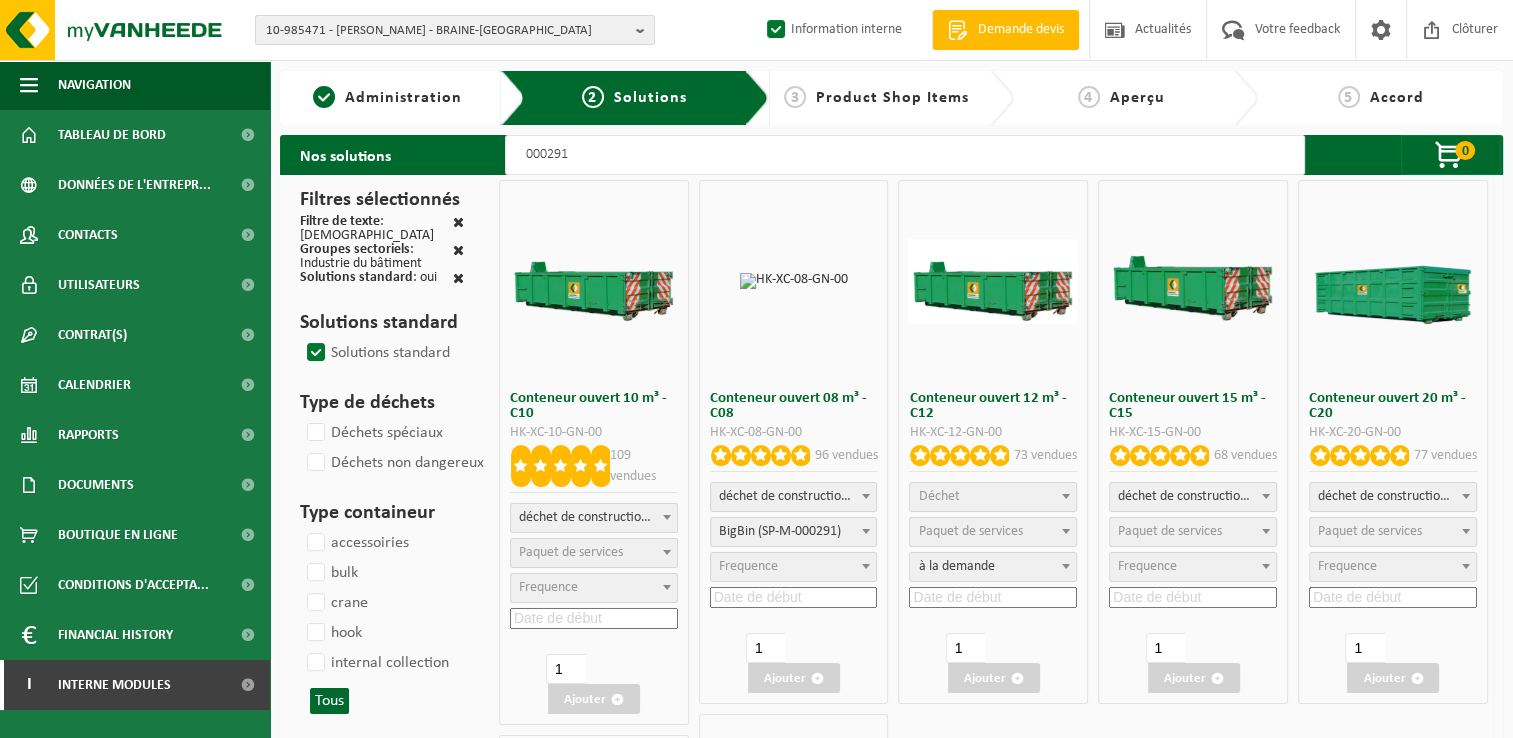 select 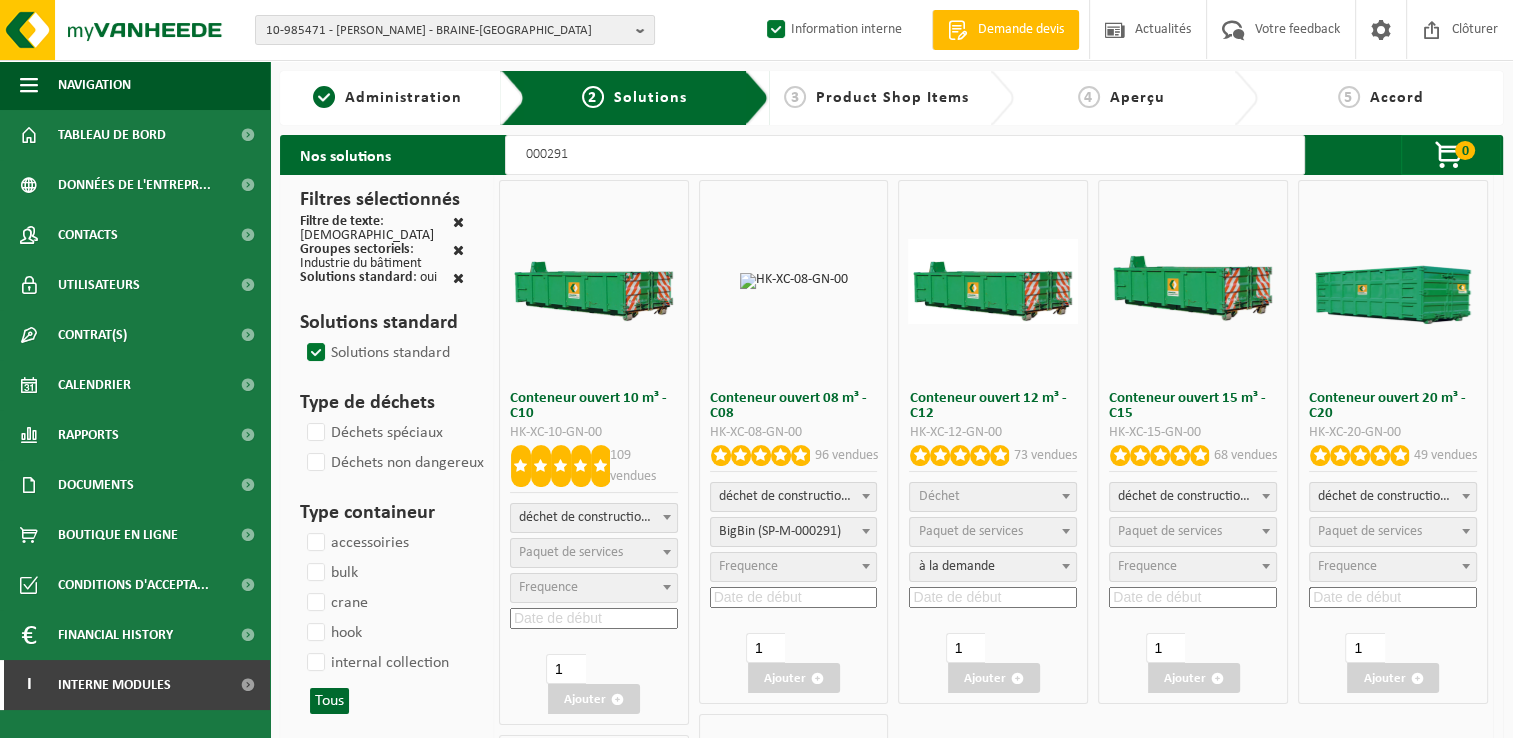 select on "25" 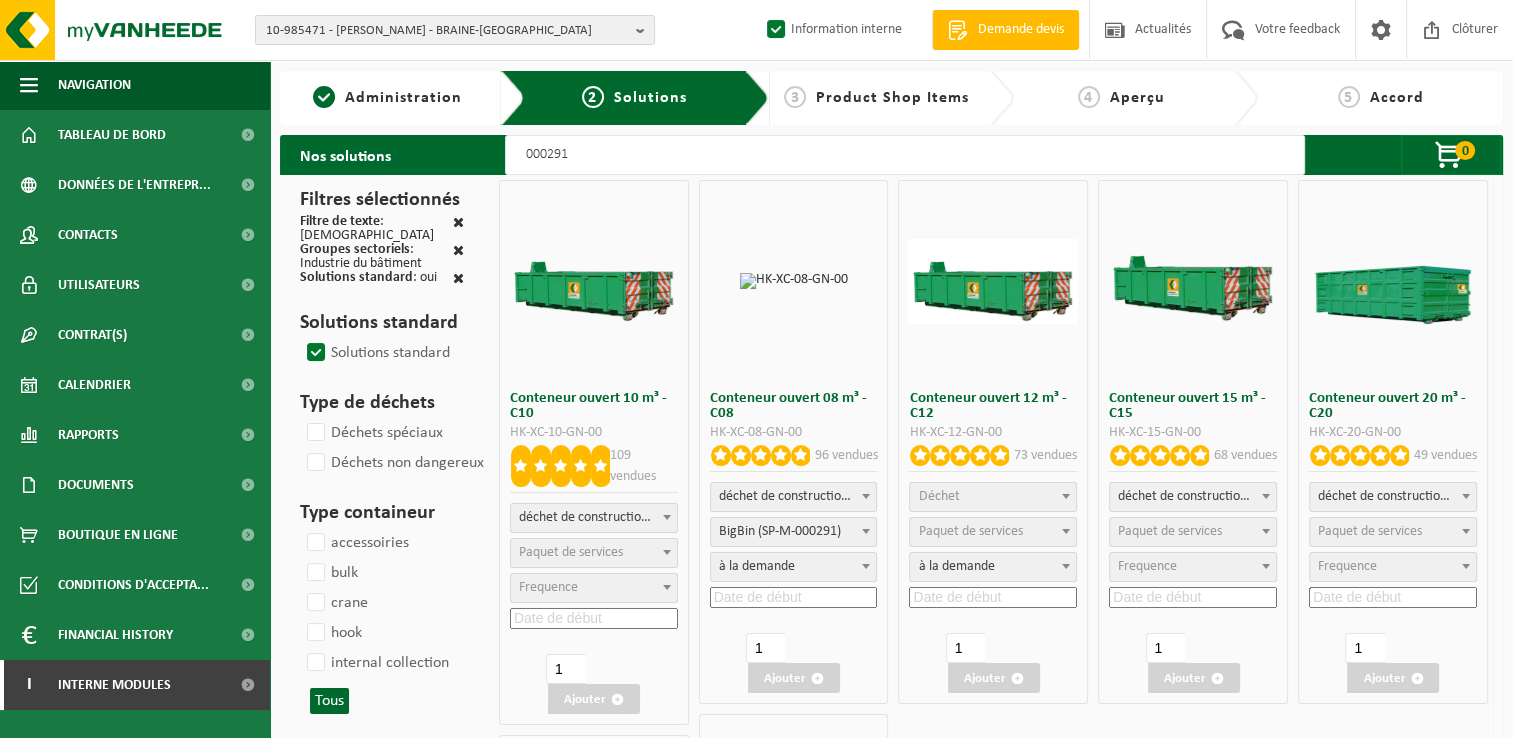 click on "Paquet de services" at bounding box center [1170, 531] 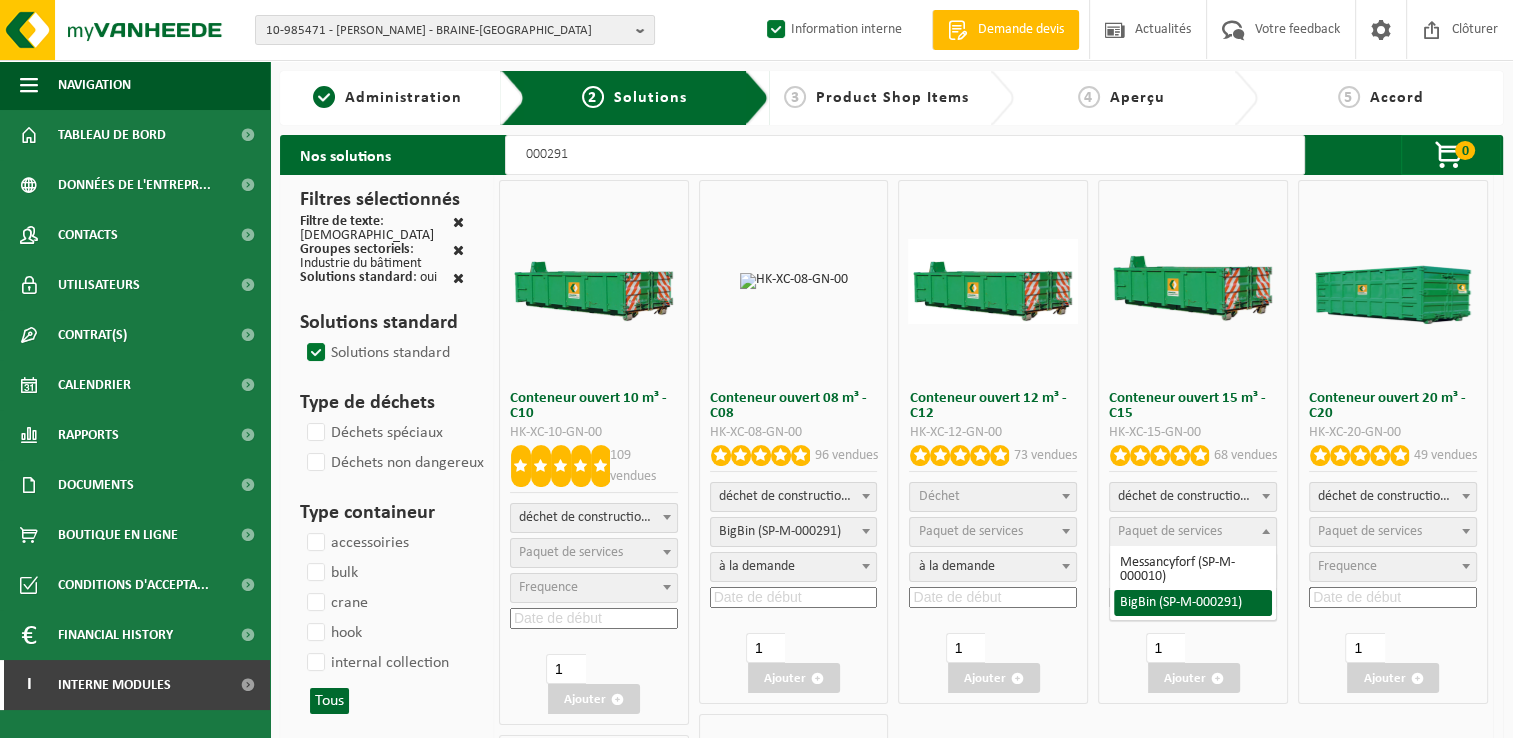 select on "197" 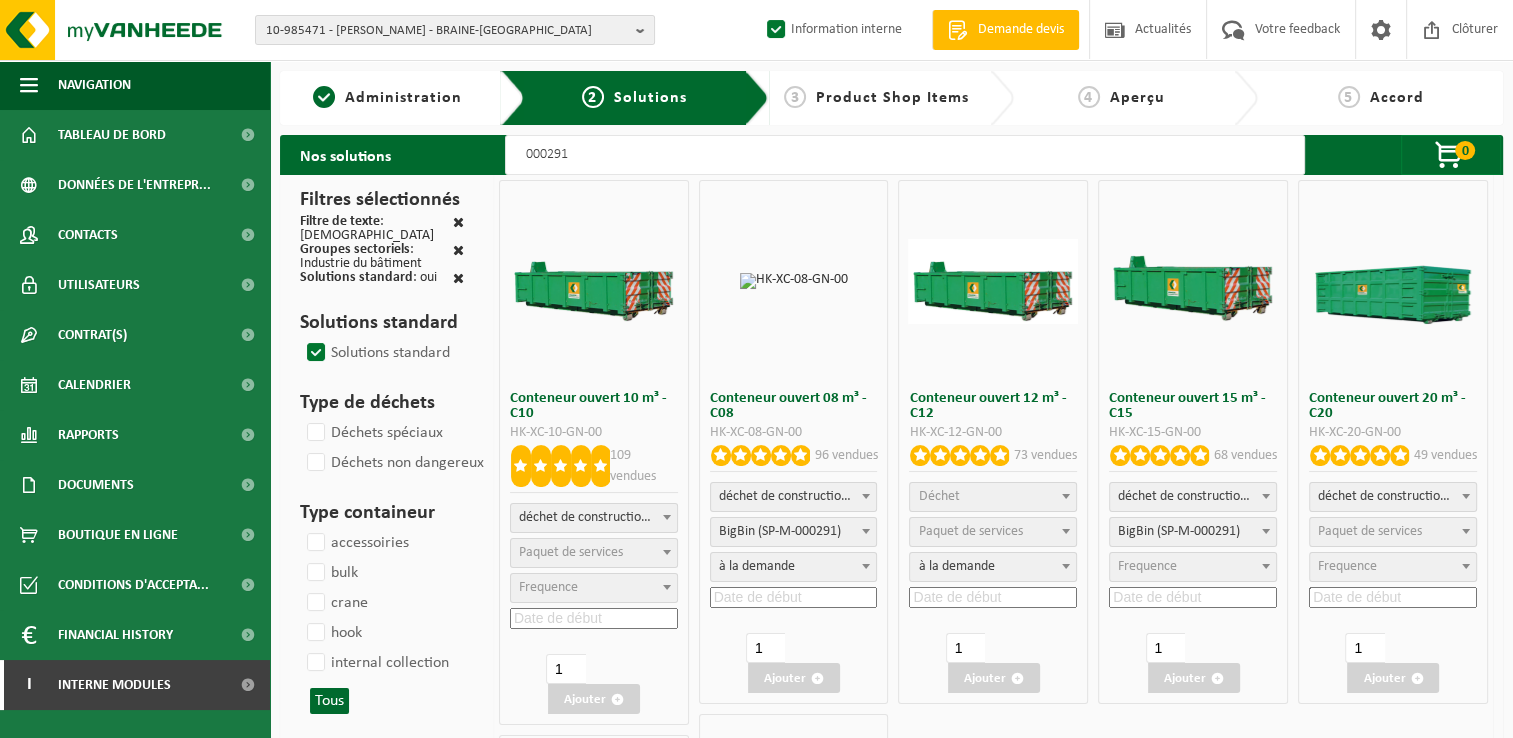 select on "25" 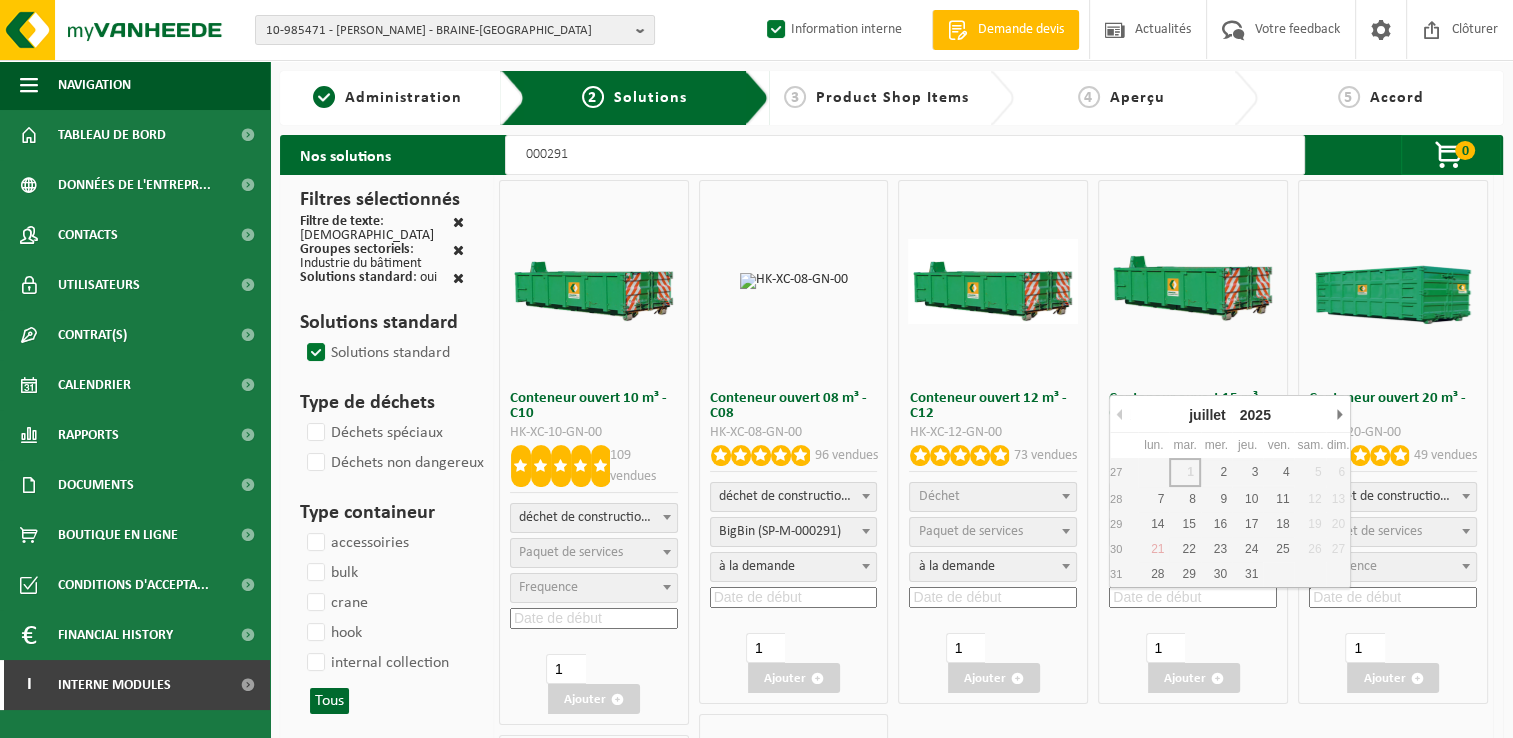 click at bounding box center (1193, 597) 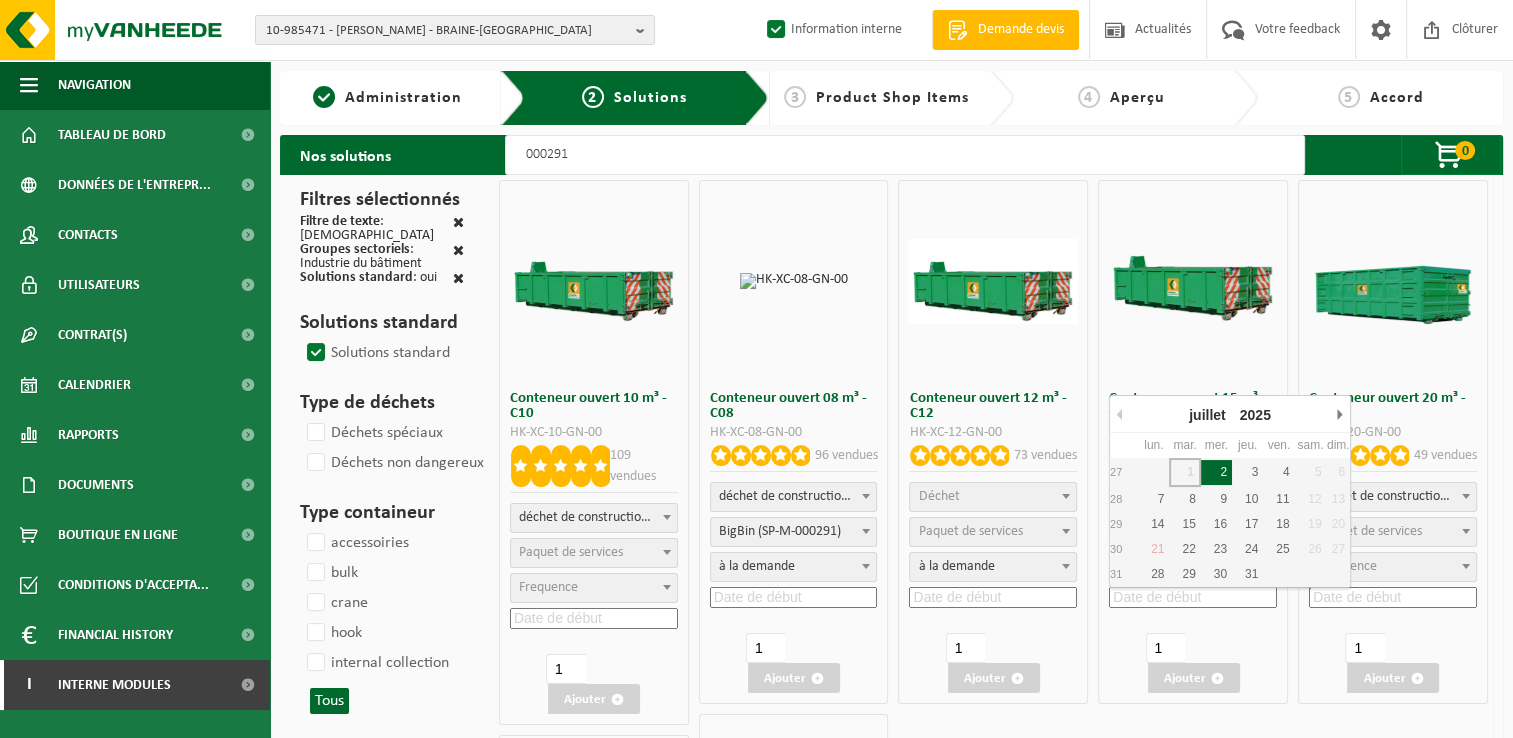 type on "2025-07-02" 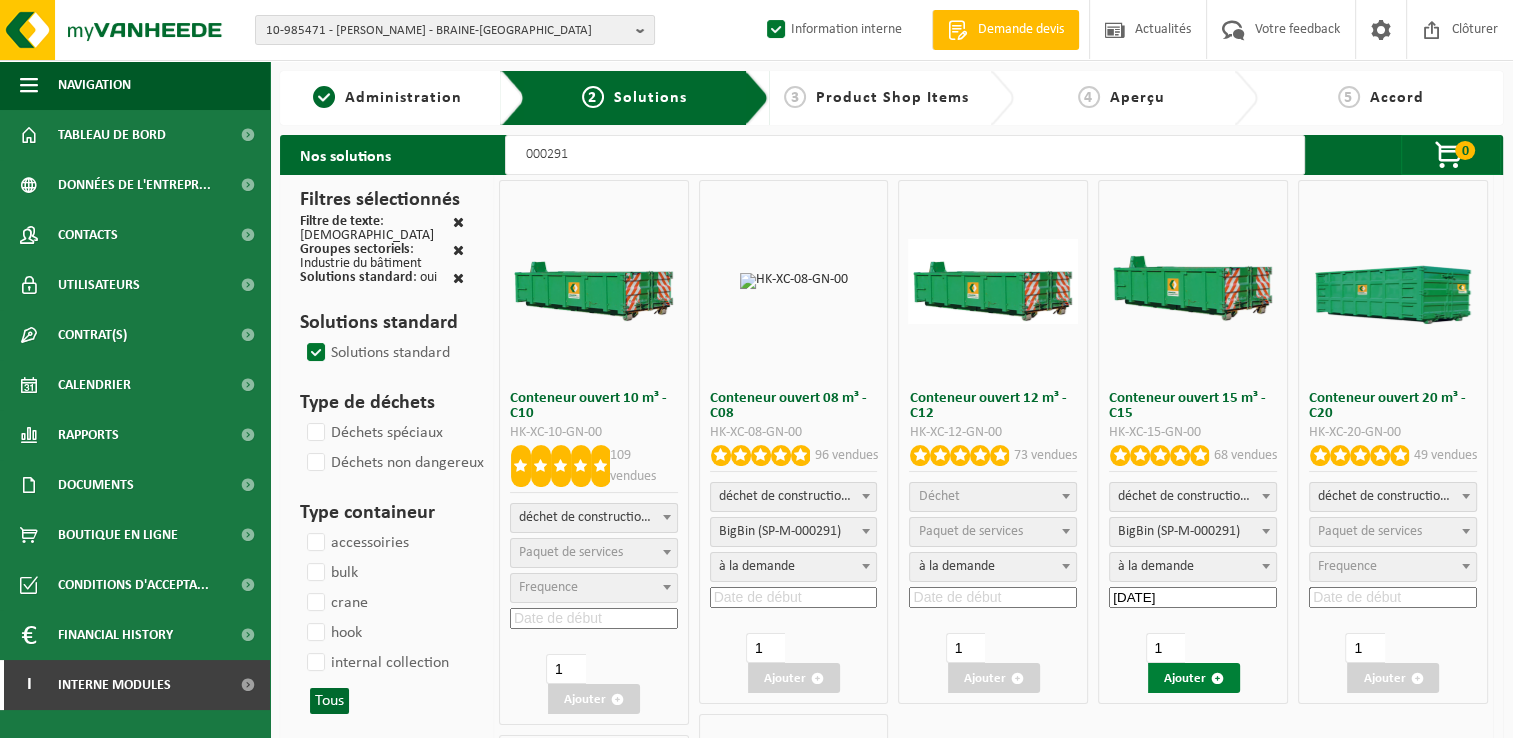 click on "Ajouter" at bounding box center (1194, 678) 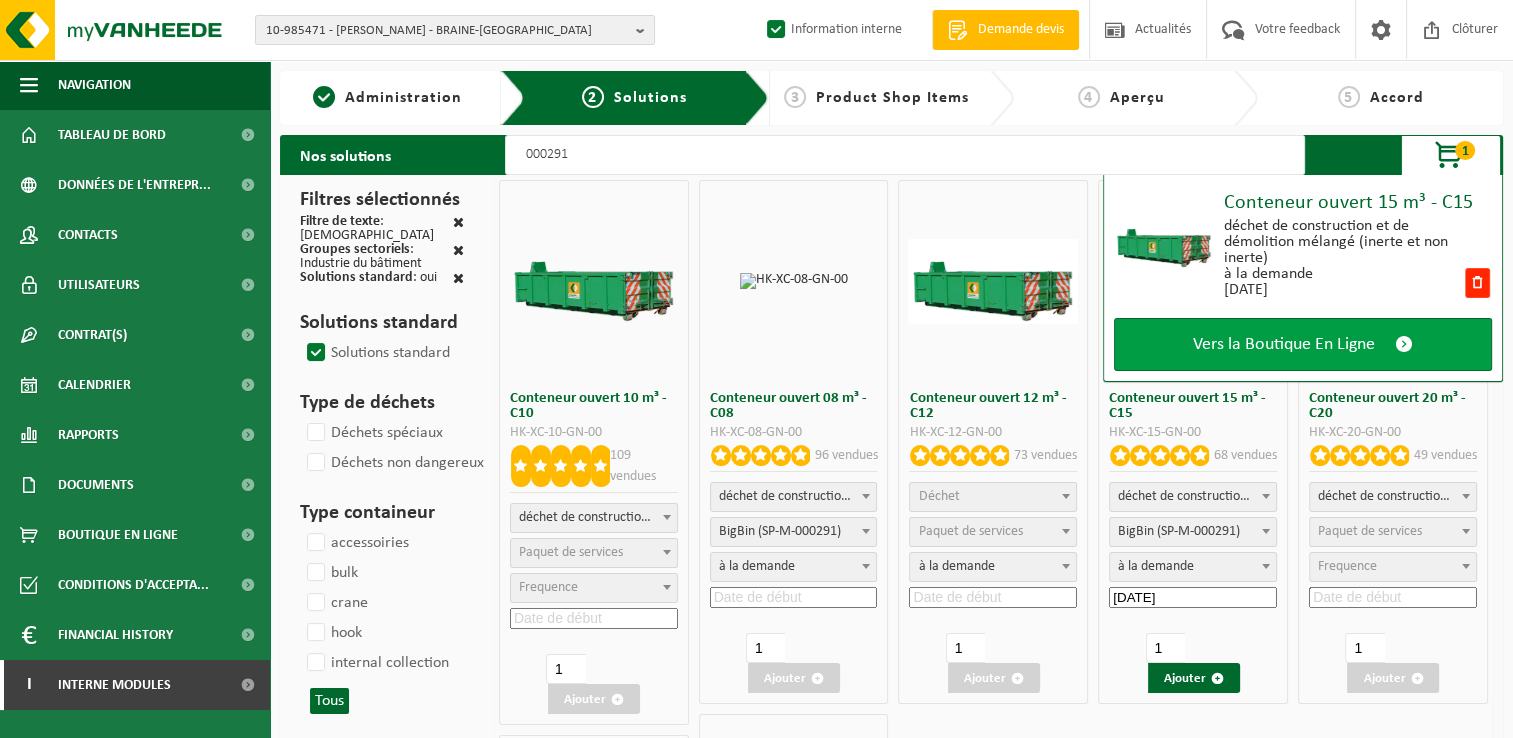 click on "Vers la Boutique En Ligne" at bounding box center [1303, 344] 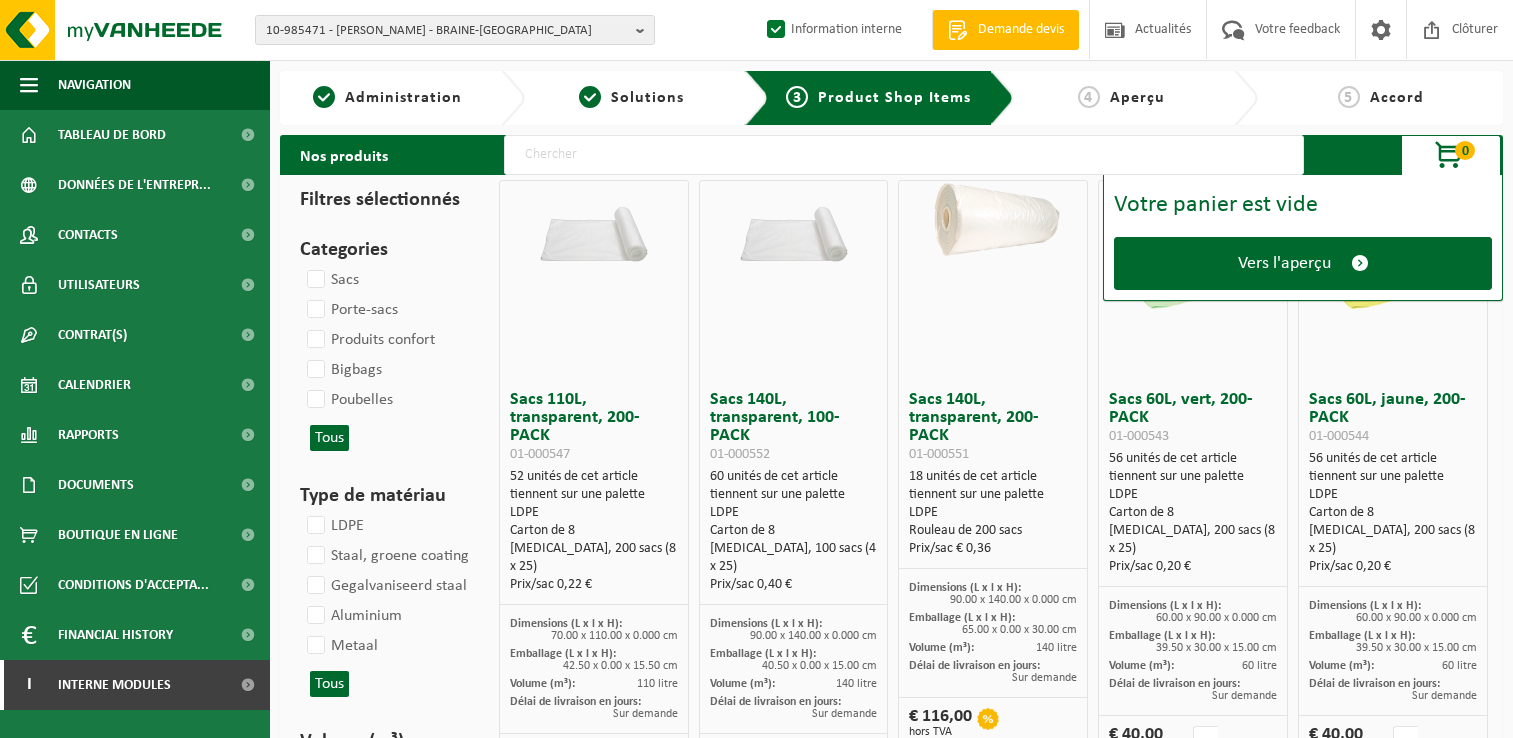 scroll, scrollTop: 0, scrollLeft: 0, axis: both 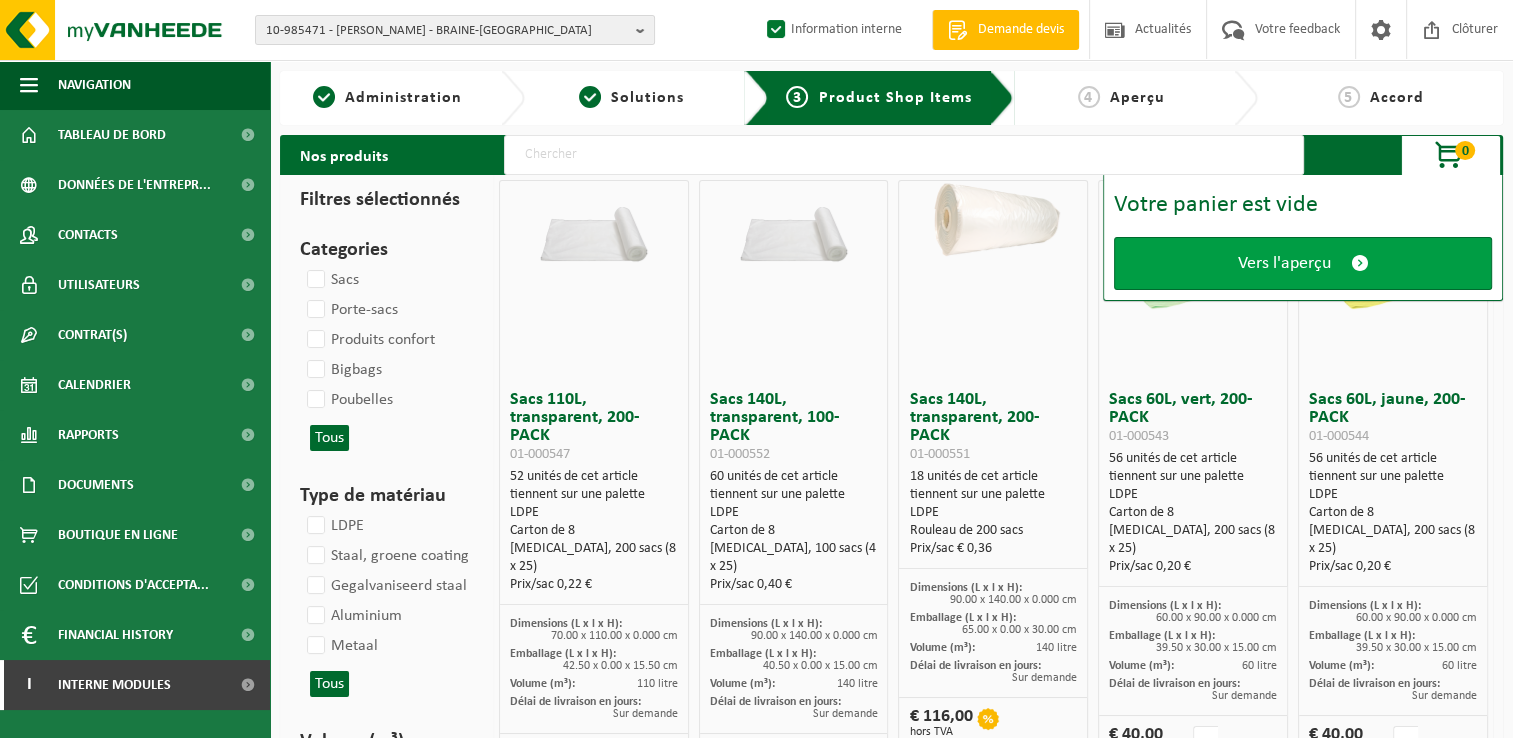 click on "Vers l'aperçu" at bounding box center (1303, 263) 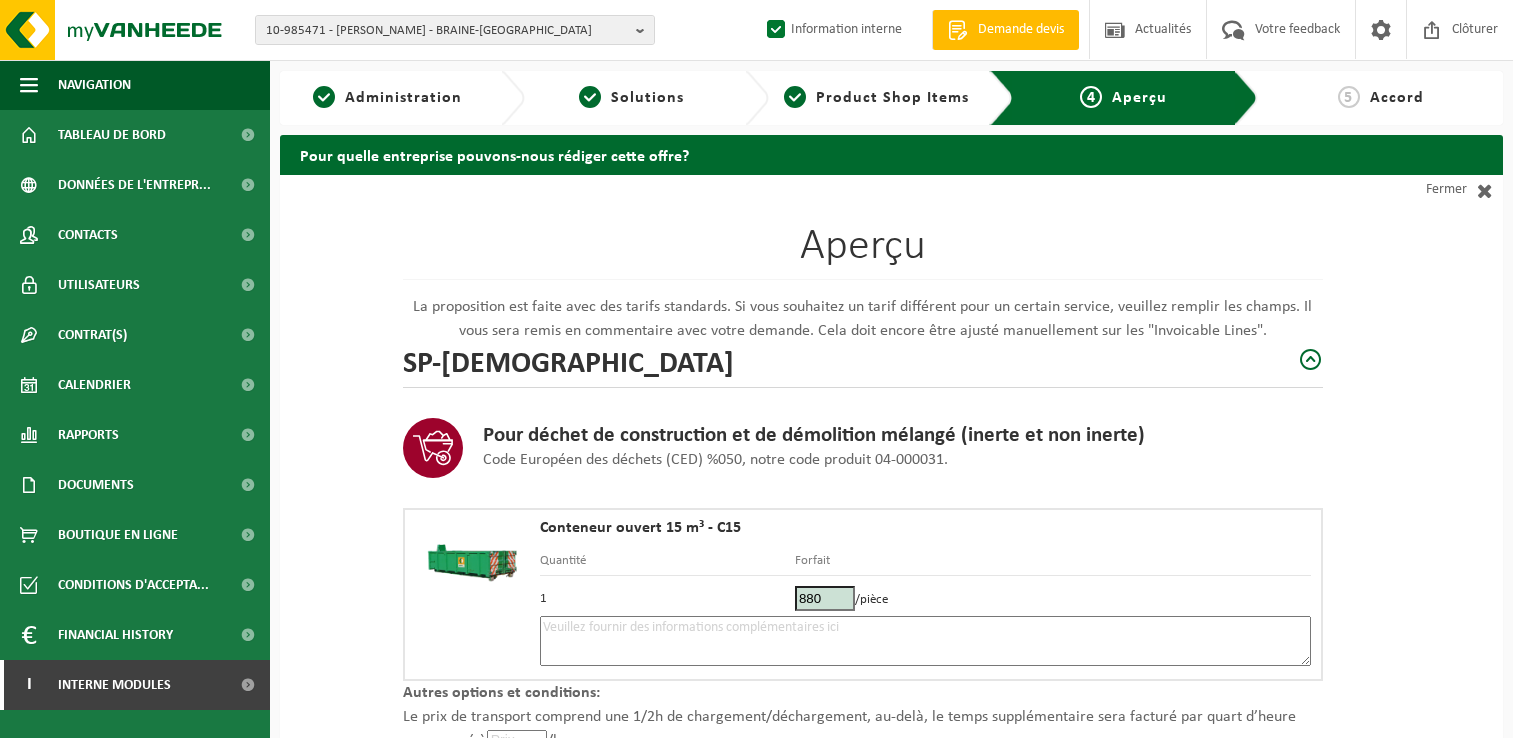 scroll, scrollTop: 0, scrollLeft: 0, axis: both 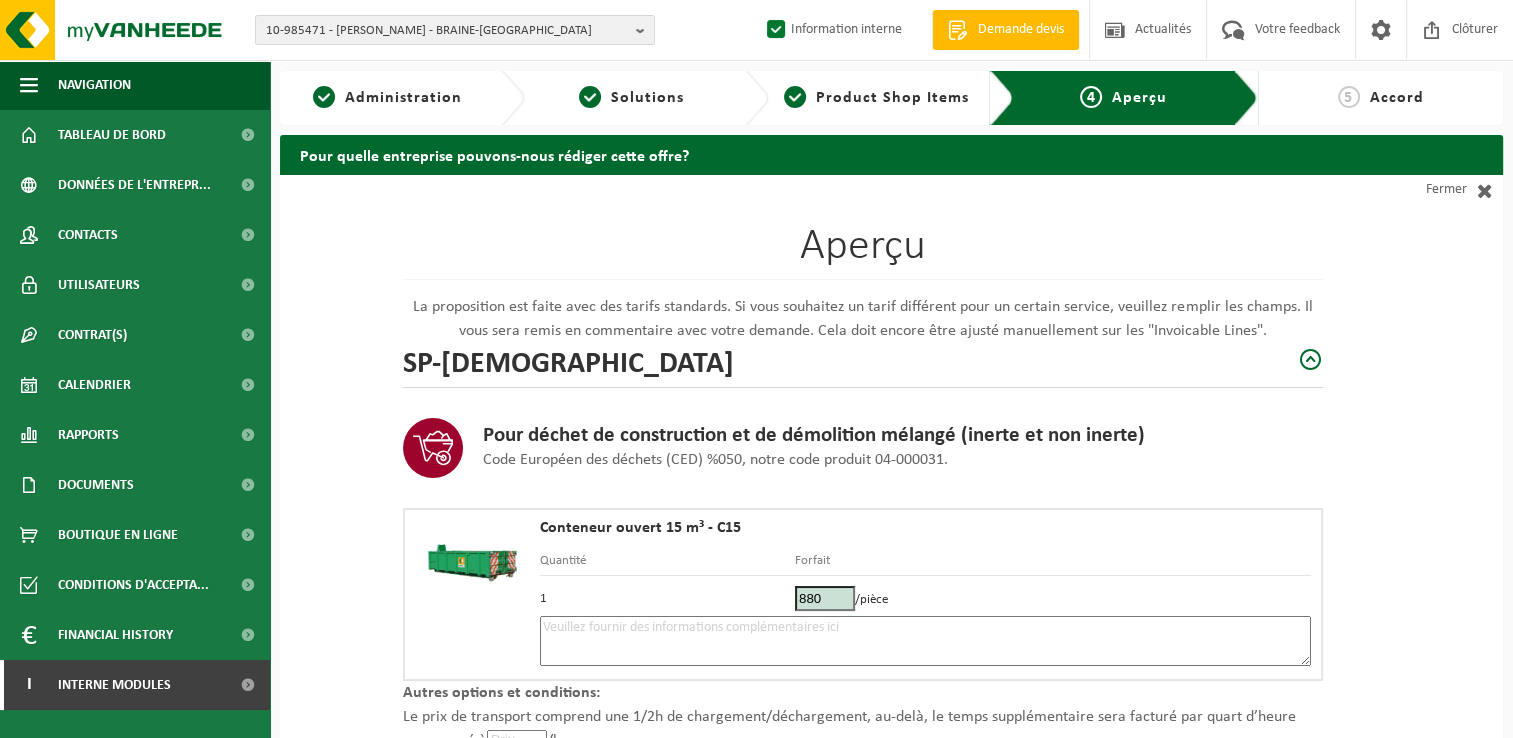 click at bounding box center (925, 641) 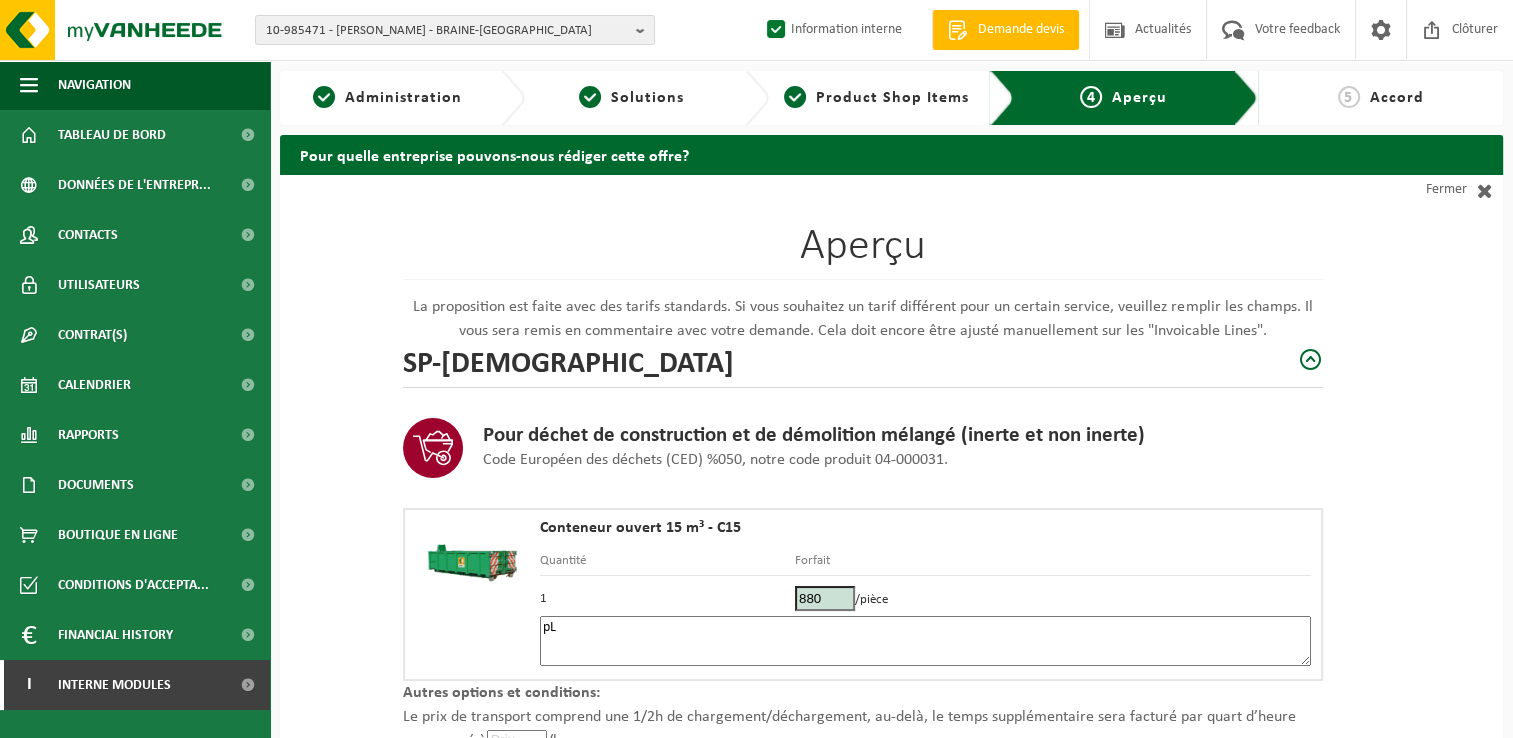 type on "p" 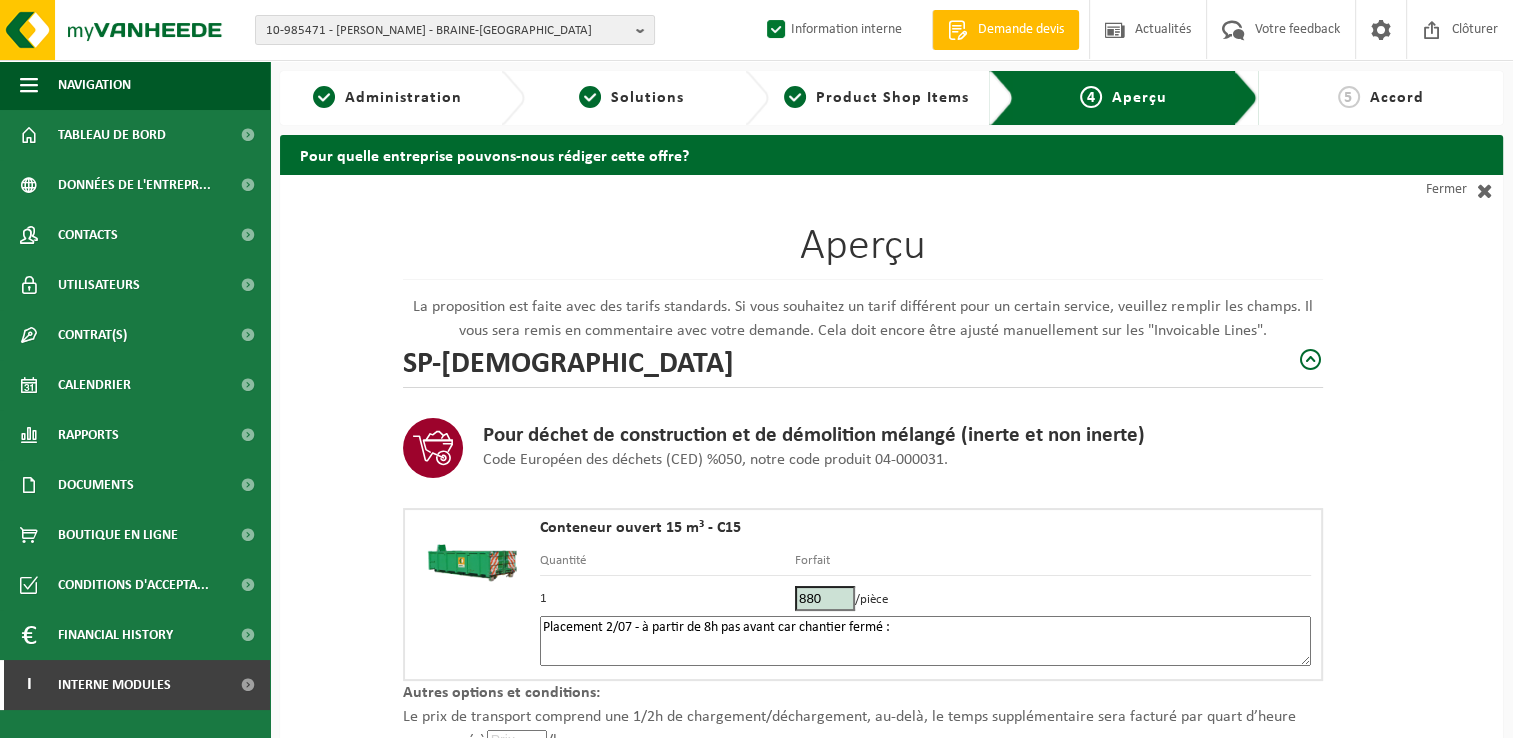 click on "Placement 2/07 - à partir de 8h pas avant car chantier fermé :" at bounding box center [925, 641] 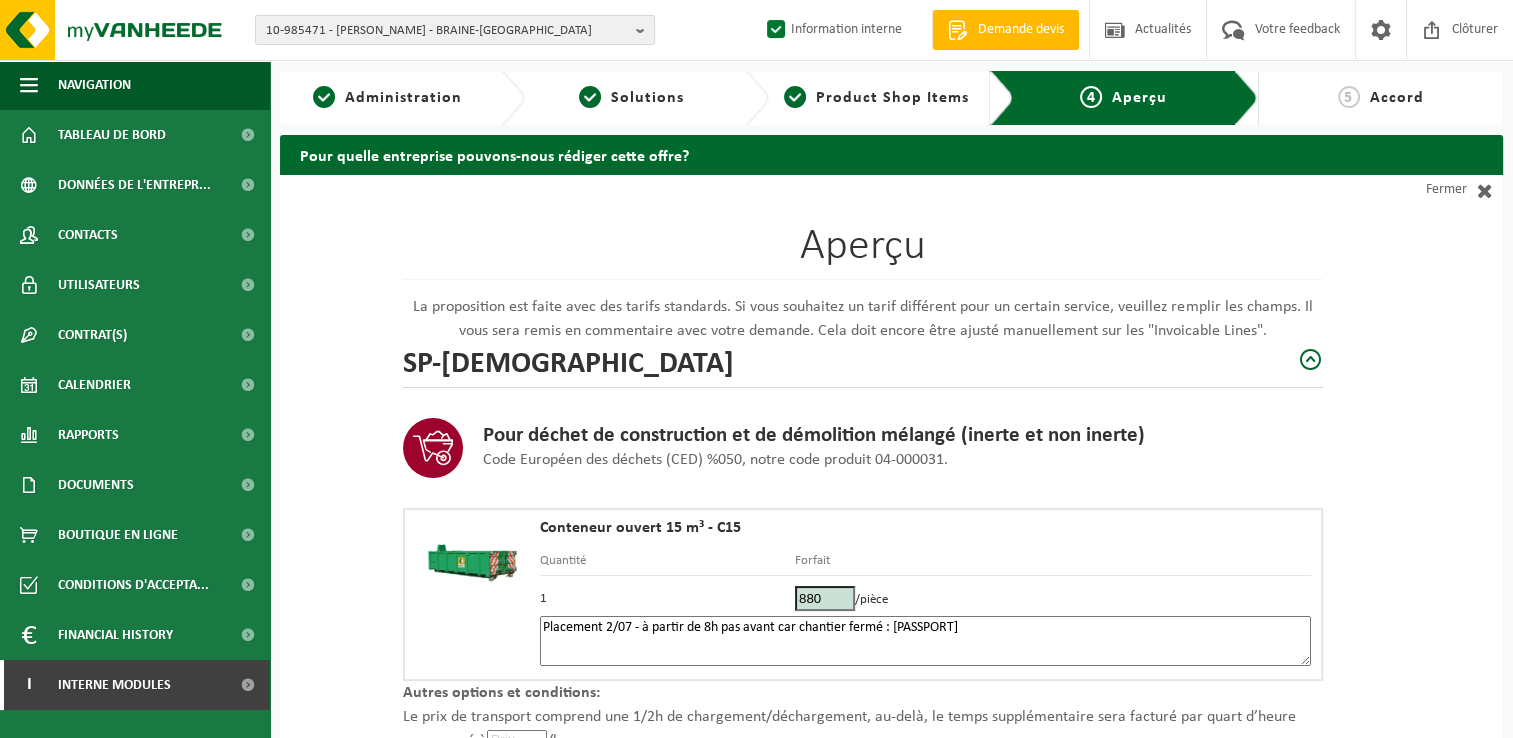 scroll, scrollTop: 200, scrollLeft: 0, axis: vertical 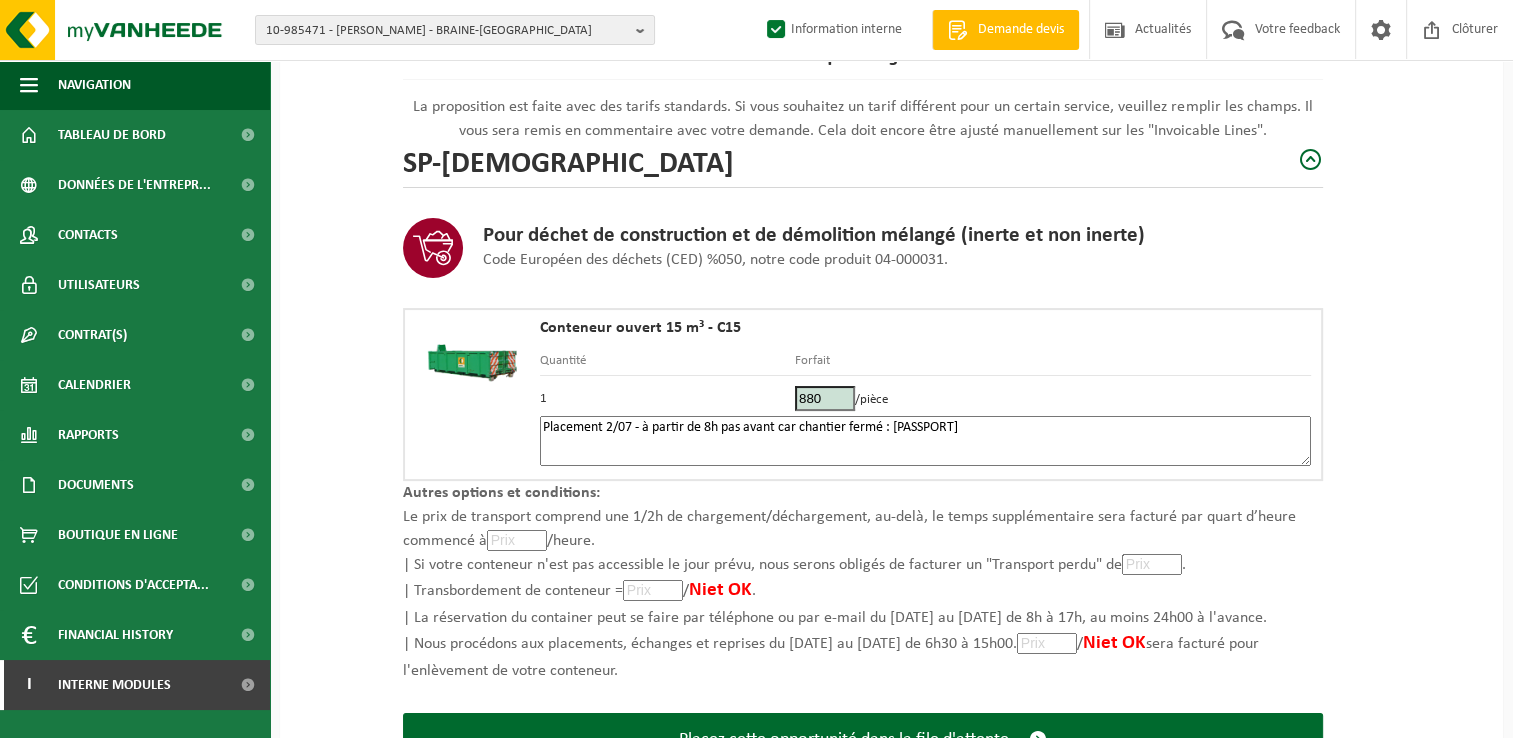 click on "Placement 2/07 - à partir de 8h pas avant car chantier fermé : [PASSPORT]" at bounding box center (925, 441) 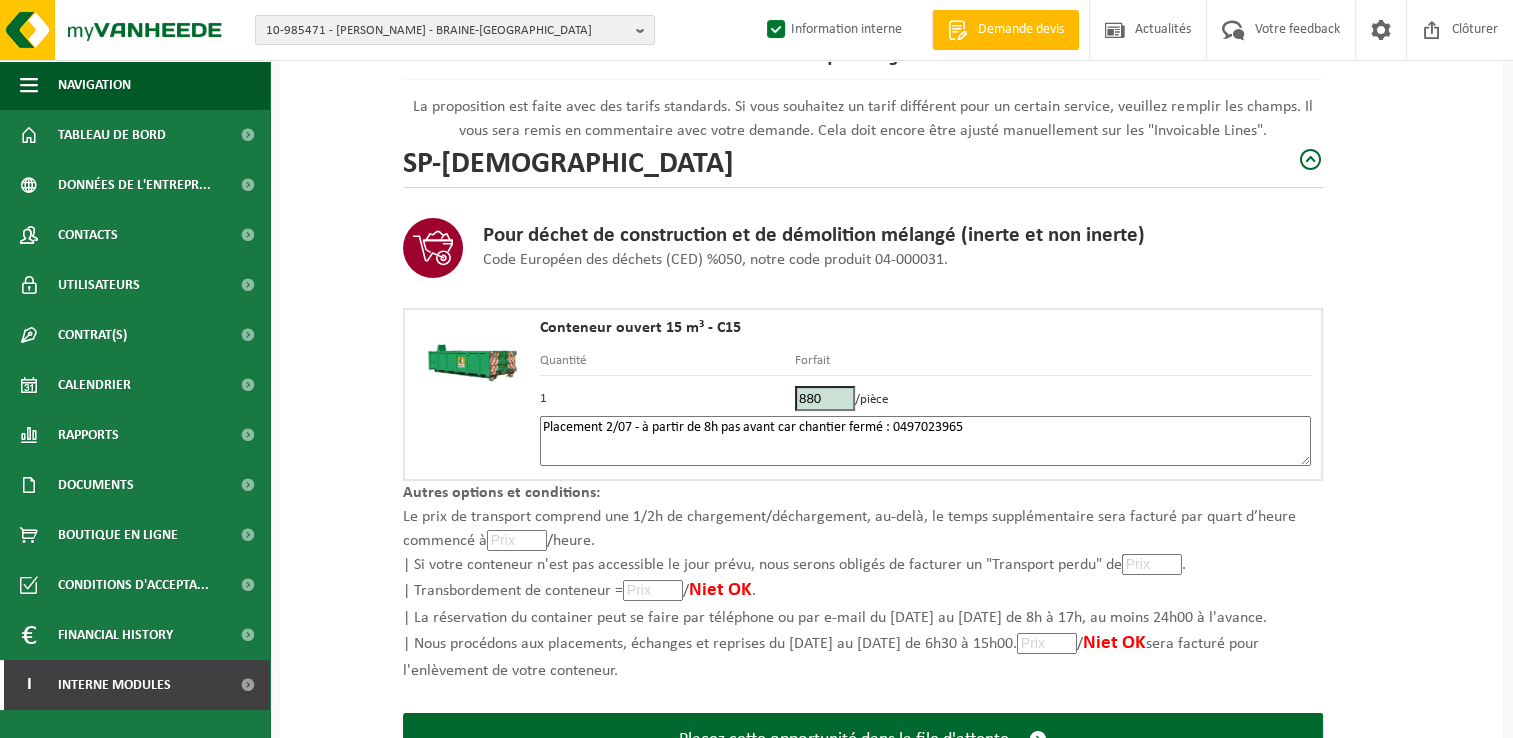 scroll, scrollTop: 284, scrollLeft: 0, axis: vertical 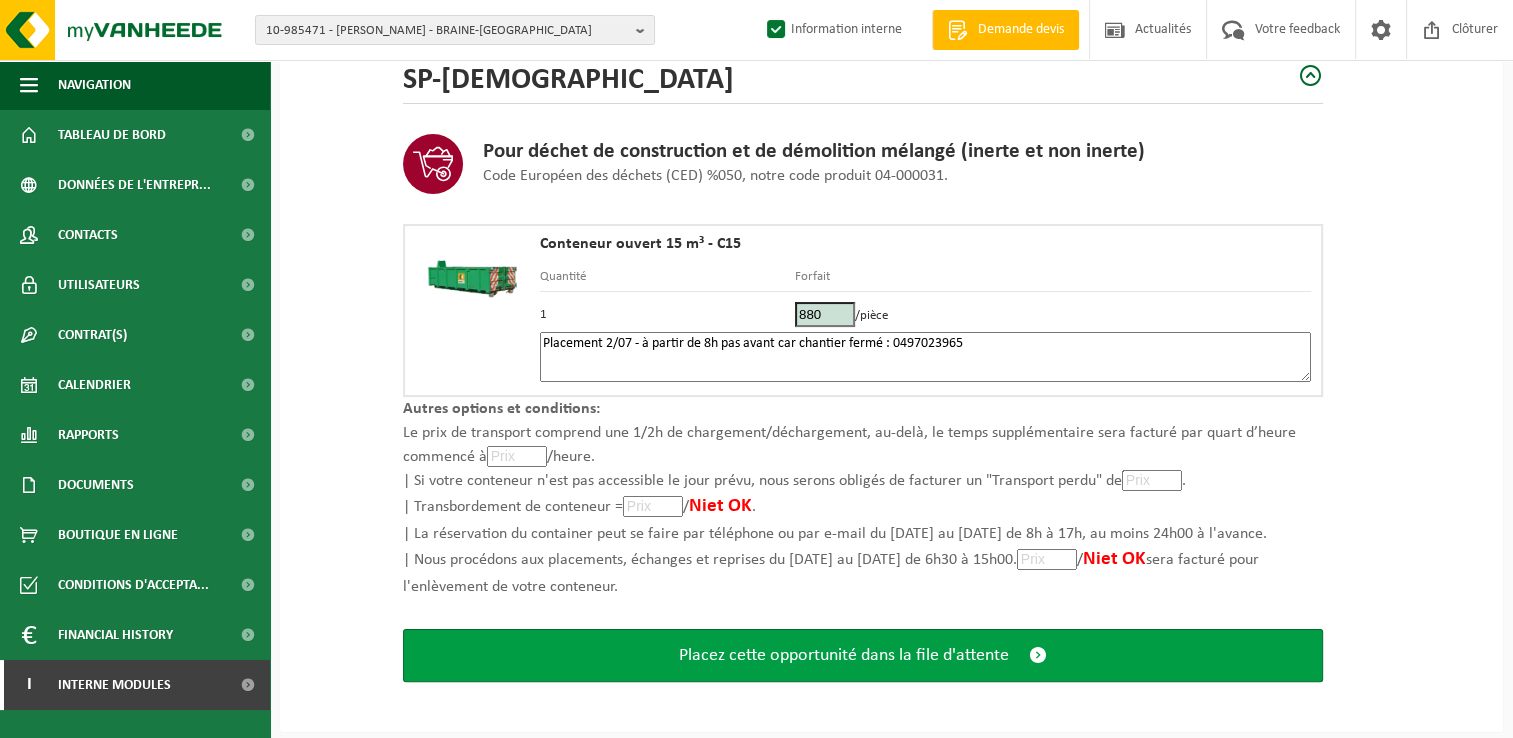 type on "Placement 2/07 - à partir de 8h pas avant car chantier fermé : 0497023965" 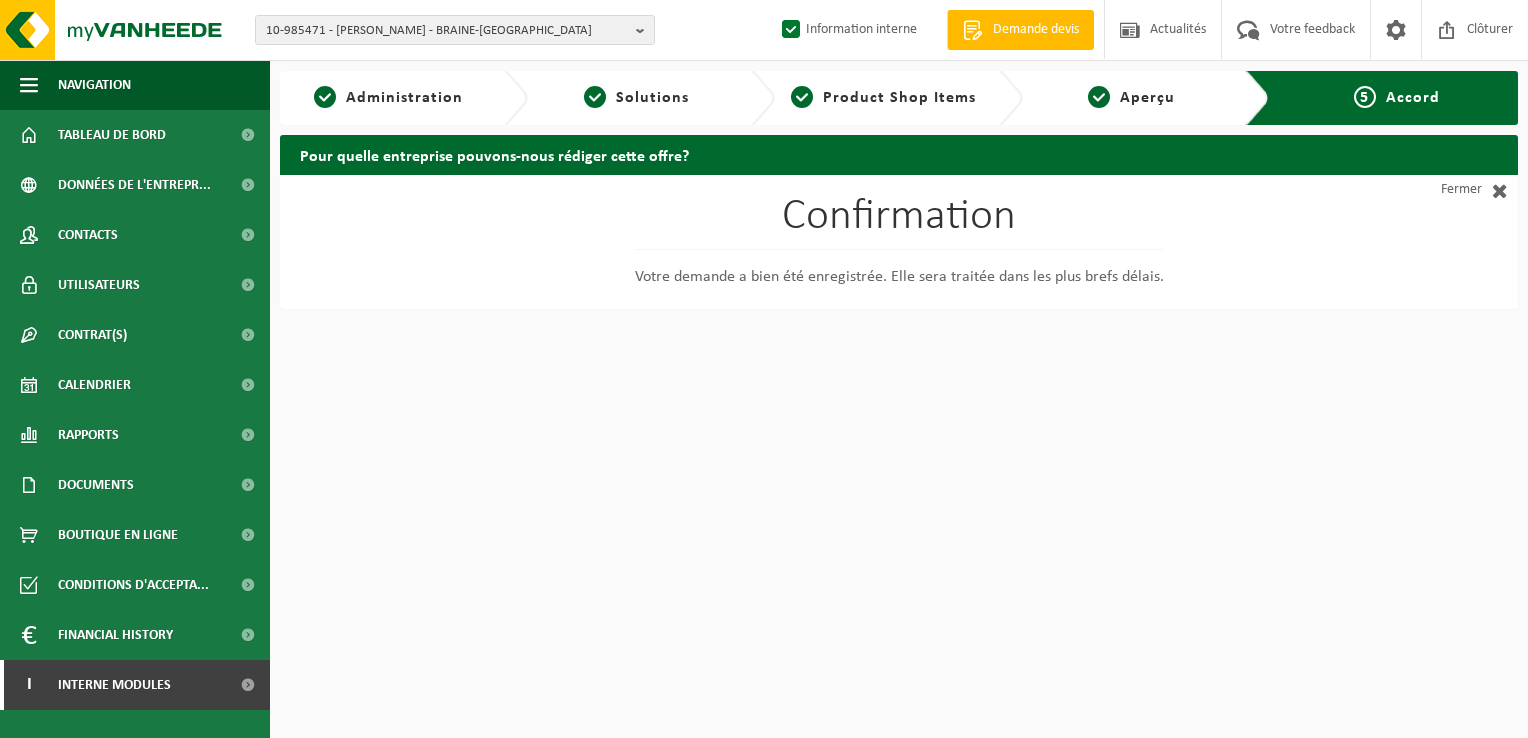 scroll, scrollTop: 0, scrollLeft: 0, axis: both 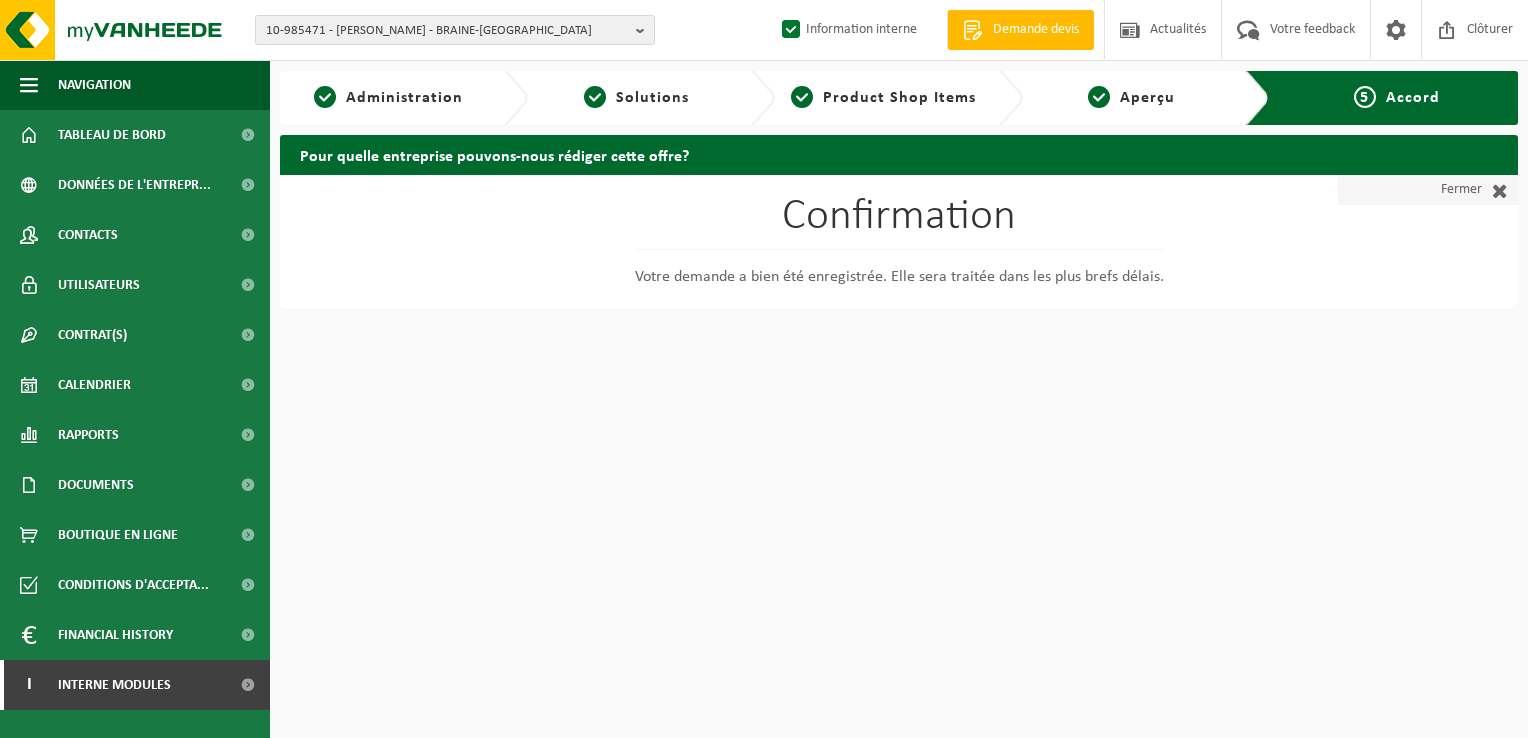 click at bounding box center [1495, 190] 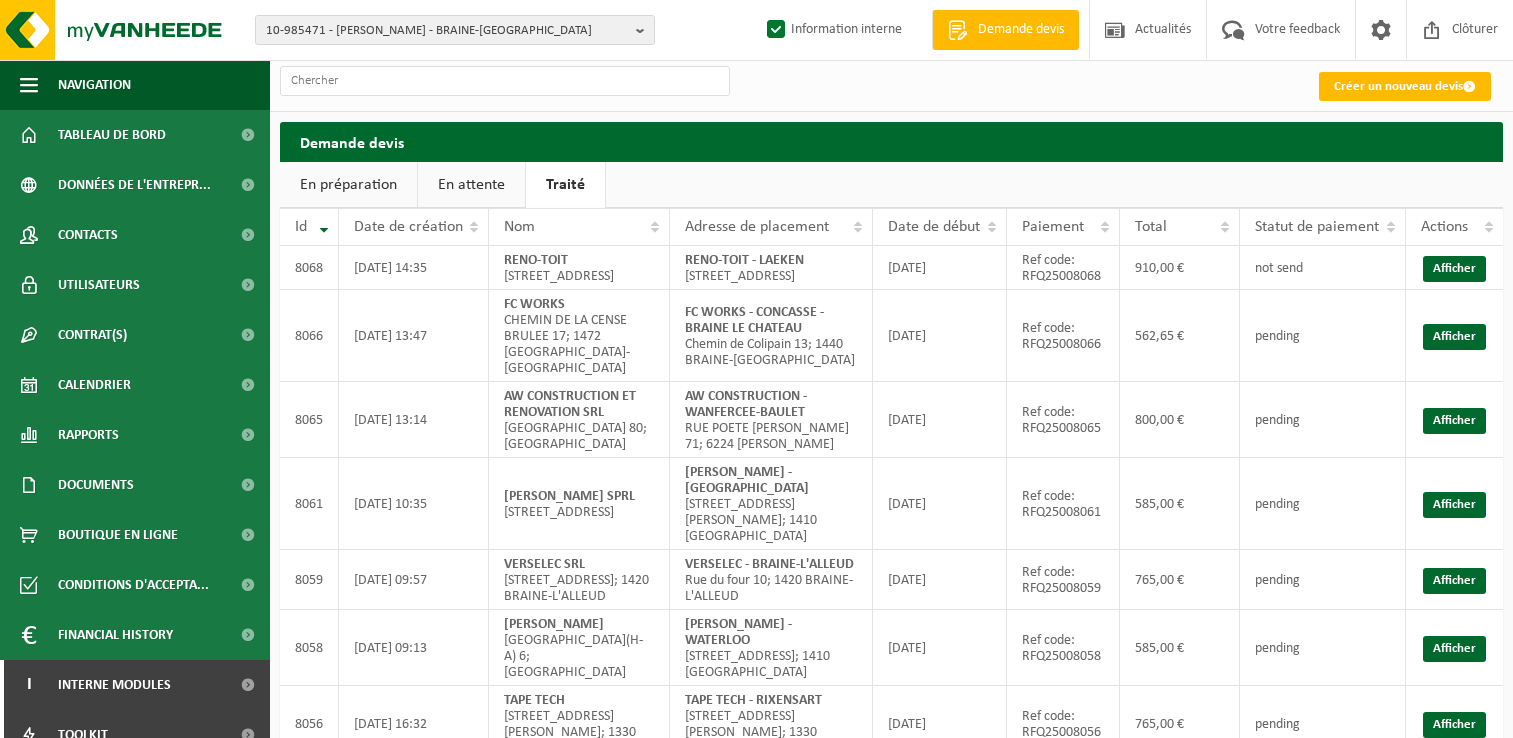 scroll, scrollTop: 0, scrollLeft: 0, axis: both 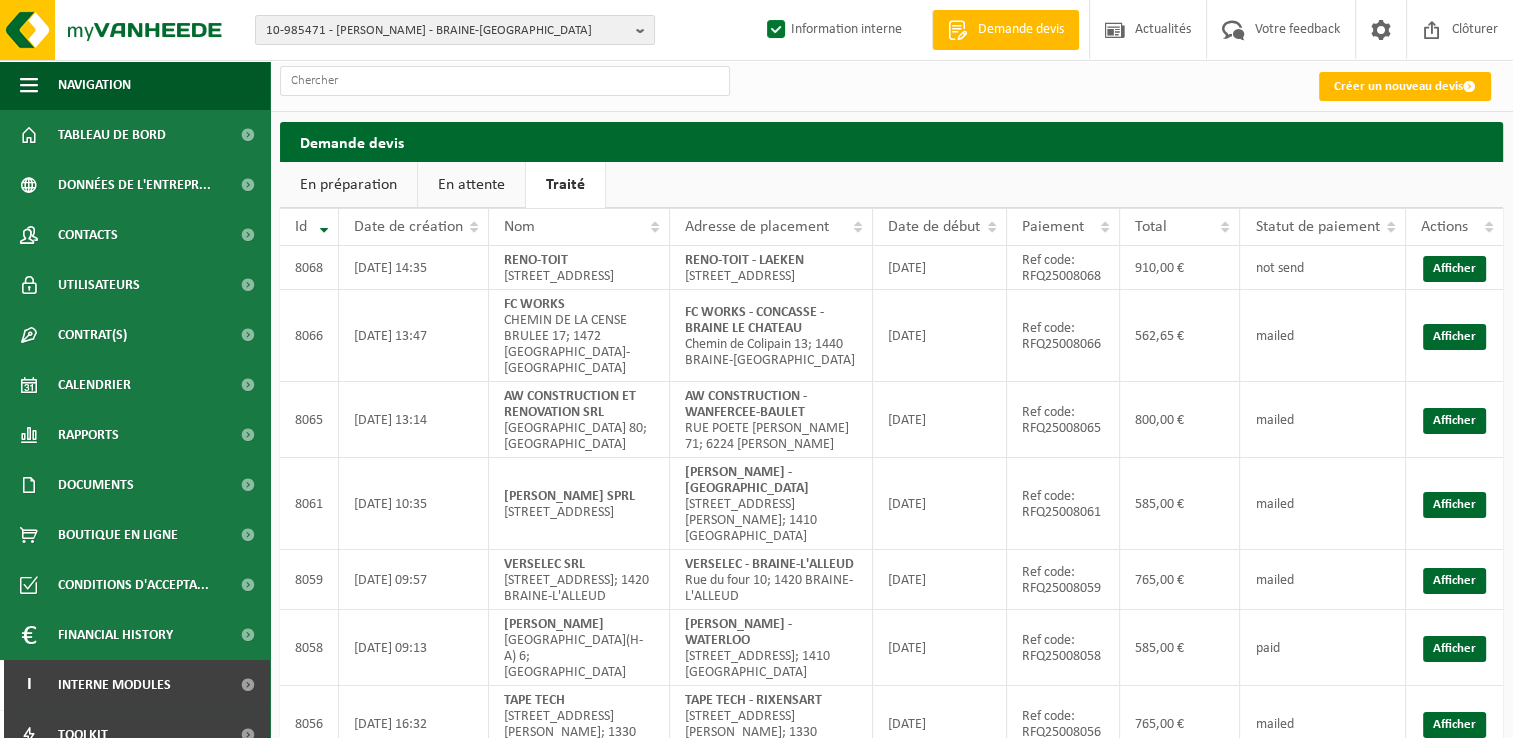 click on "En attente" at bounding box center [471, 185] 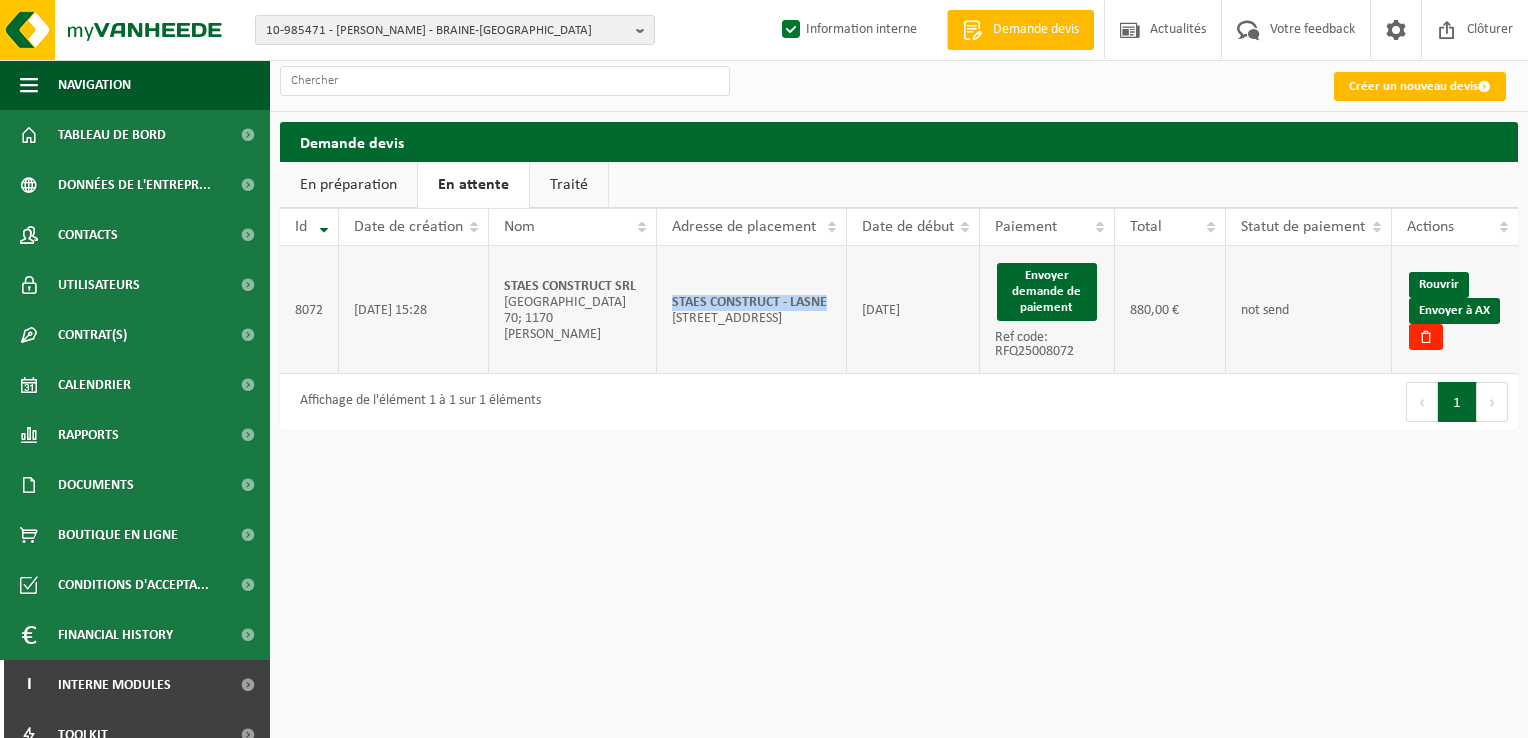 drag, startPoint x: 832, startPoint y: 295, endPoint x: 662, endPoint y: 292, distance: 170.02647 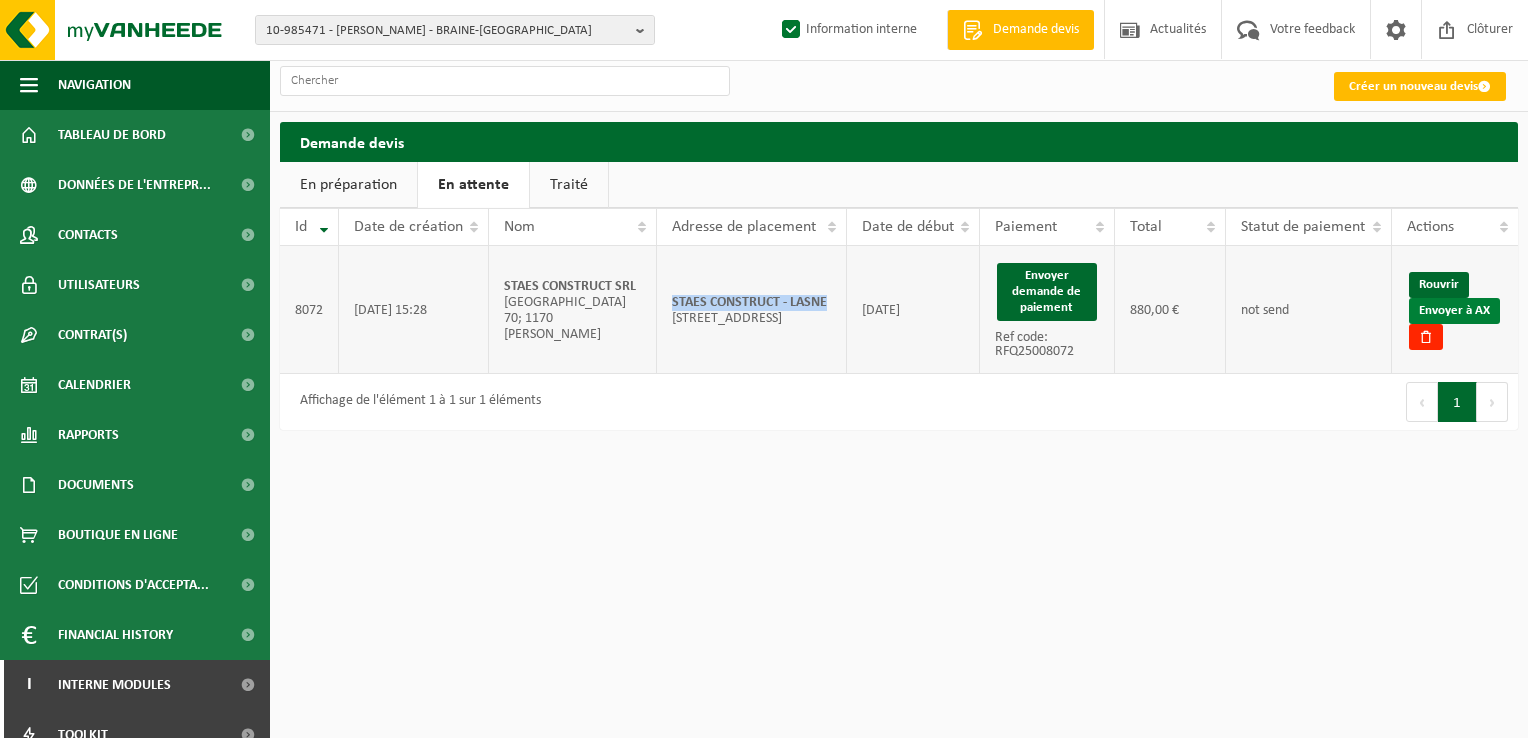 click on "Envoyer à AX" at bounding box center [1454, 311] 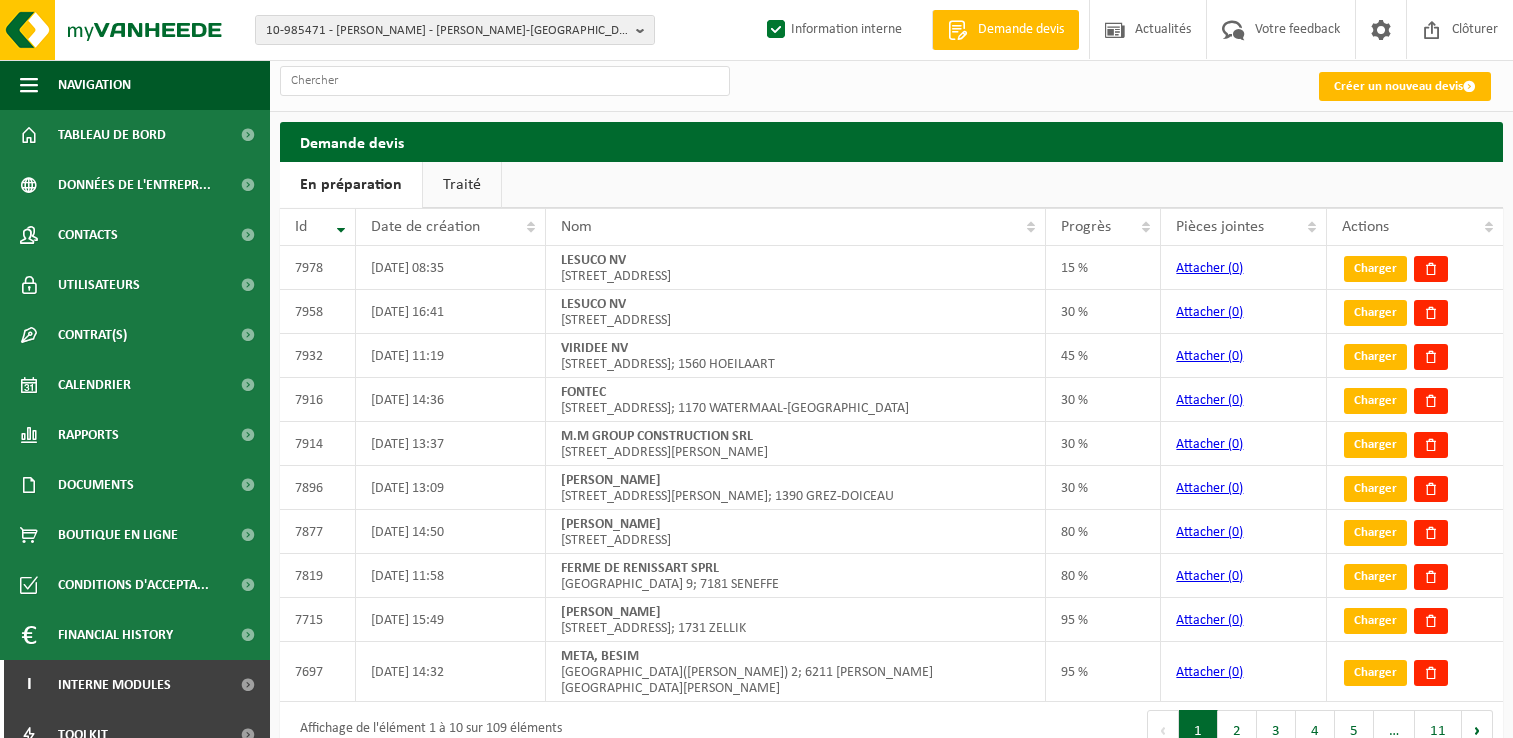scroll, scrollTop: 0, scrollLeft: 0, axis: both 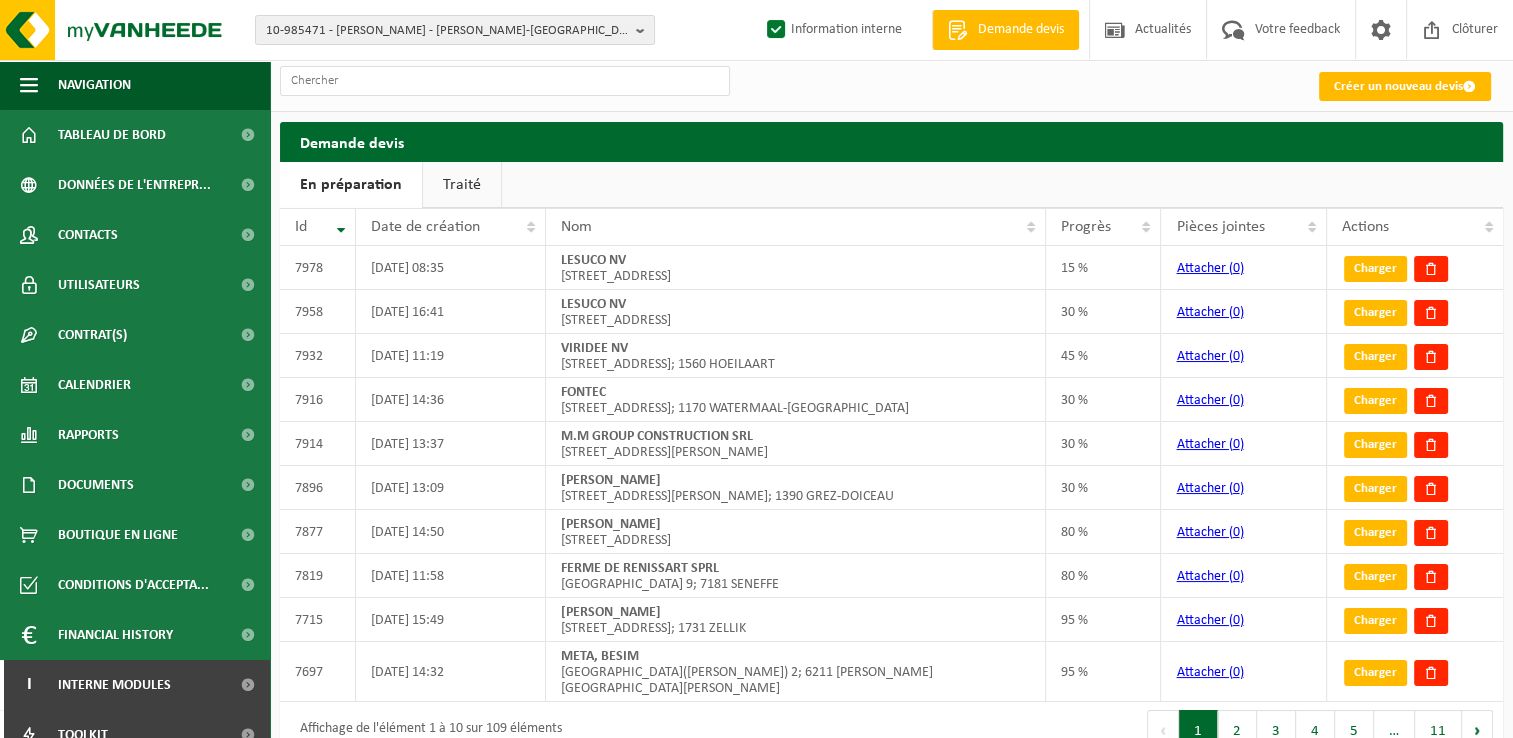 click on "Traité" at bounding box center (462, 185) 